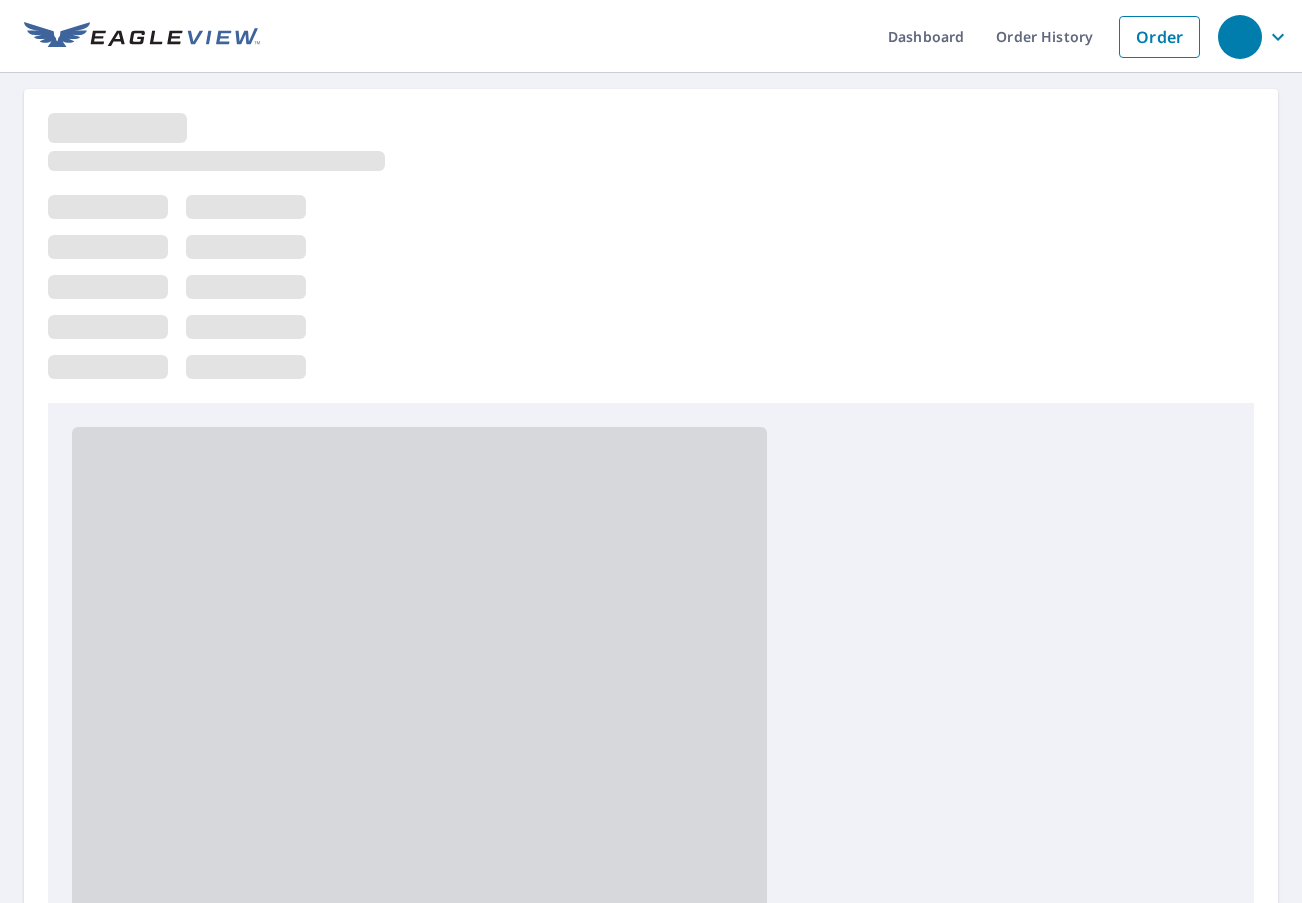 scroll, scrollTop: 0, scrollLeft: 0, axis: both 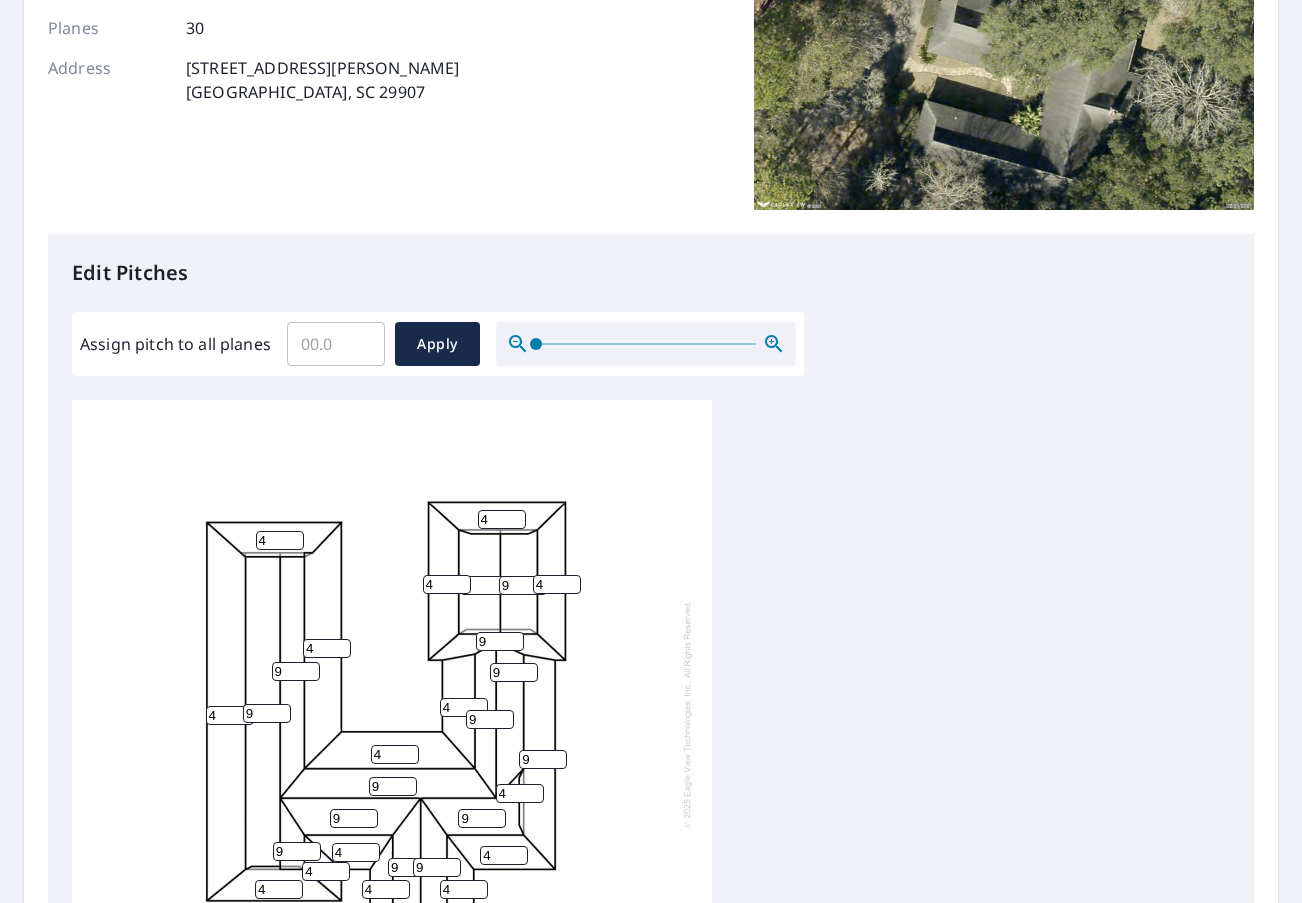 drag, startPoint x: 512, startPoint y: 584, endPoint x: 488, endPoint y: 580, distance: 24.33105 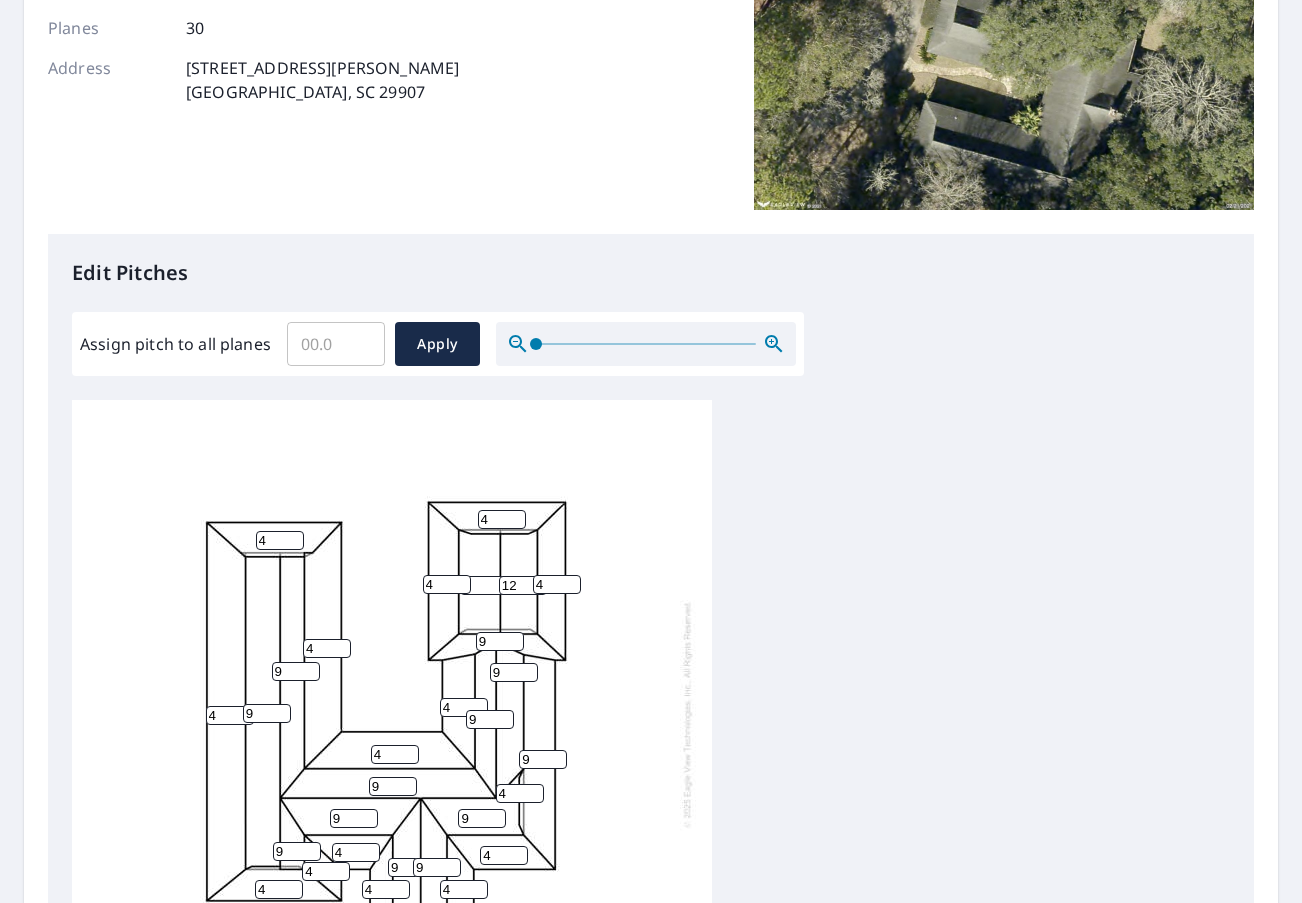 type on "12" 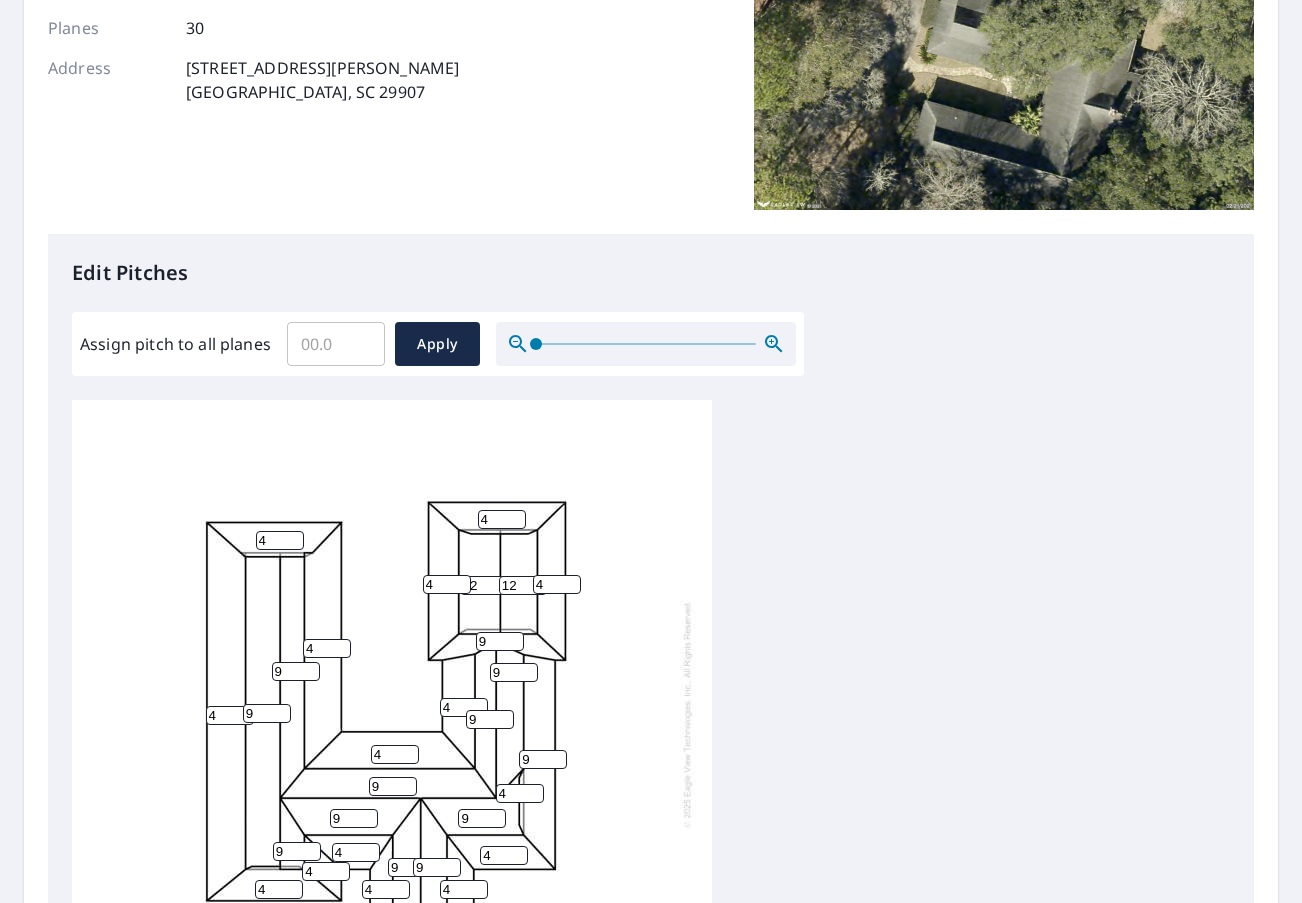 type on "1" 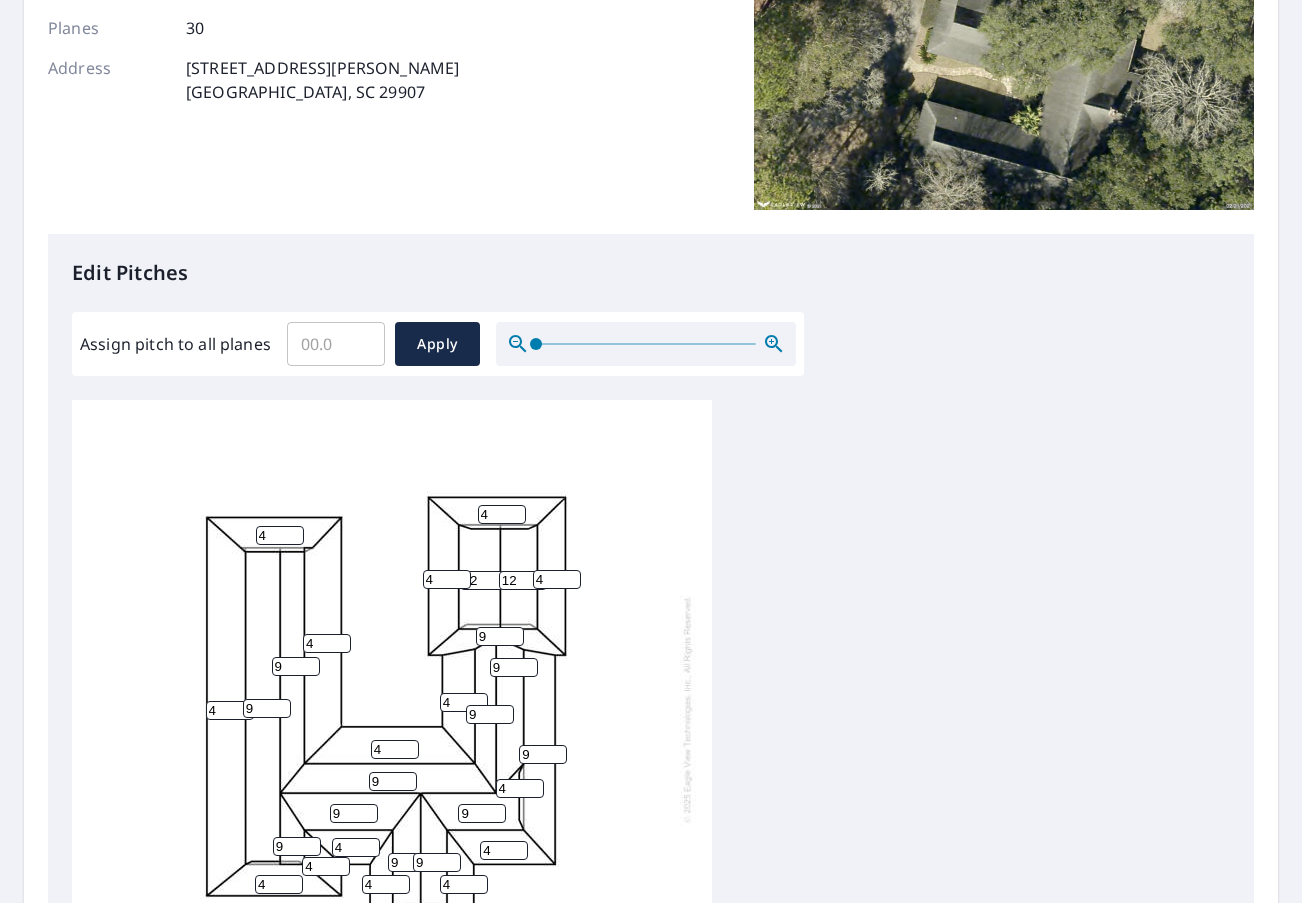 scroll, scrollTop: 406, scrollLeft: 0, axis: vertical 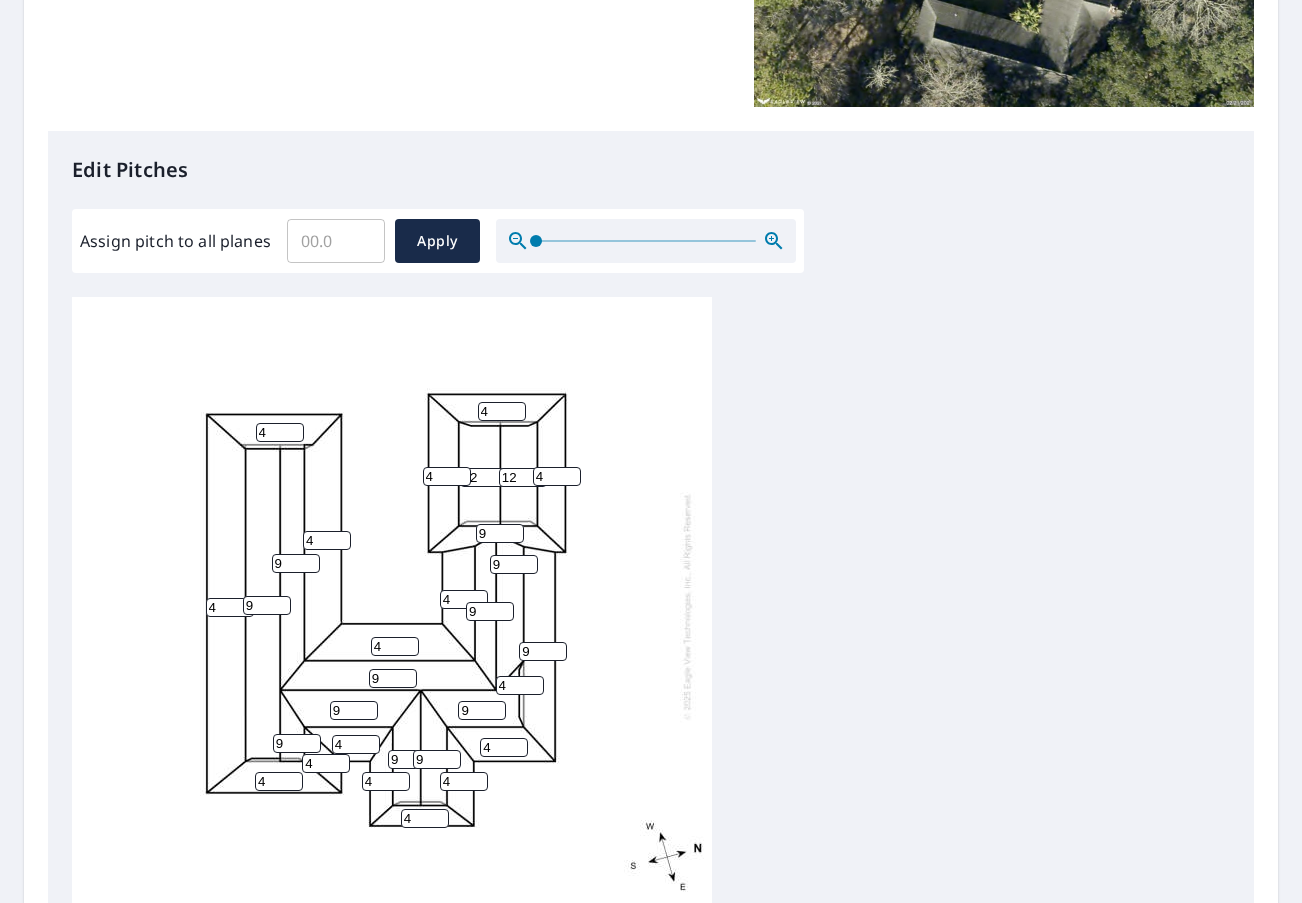 type on "12" 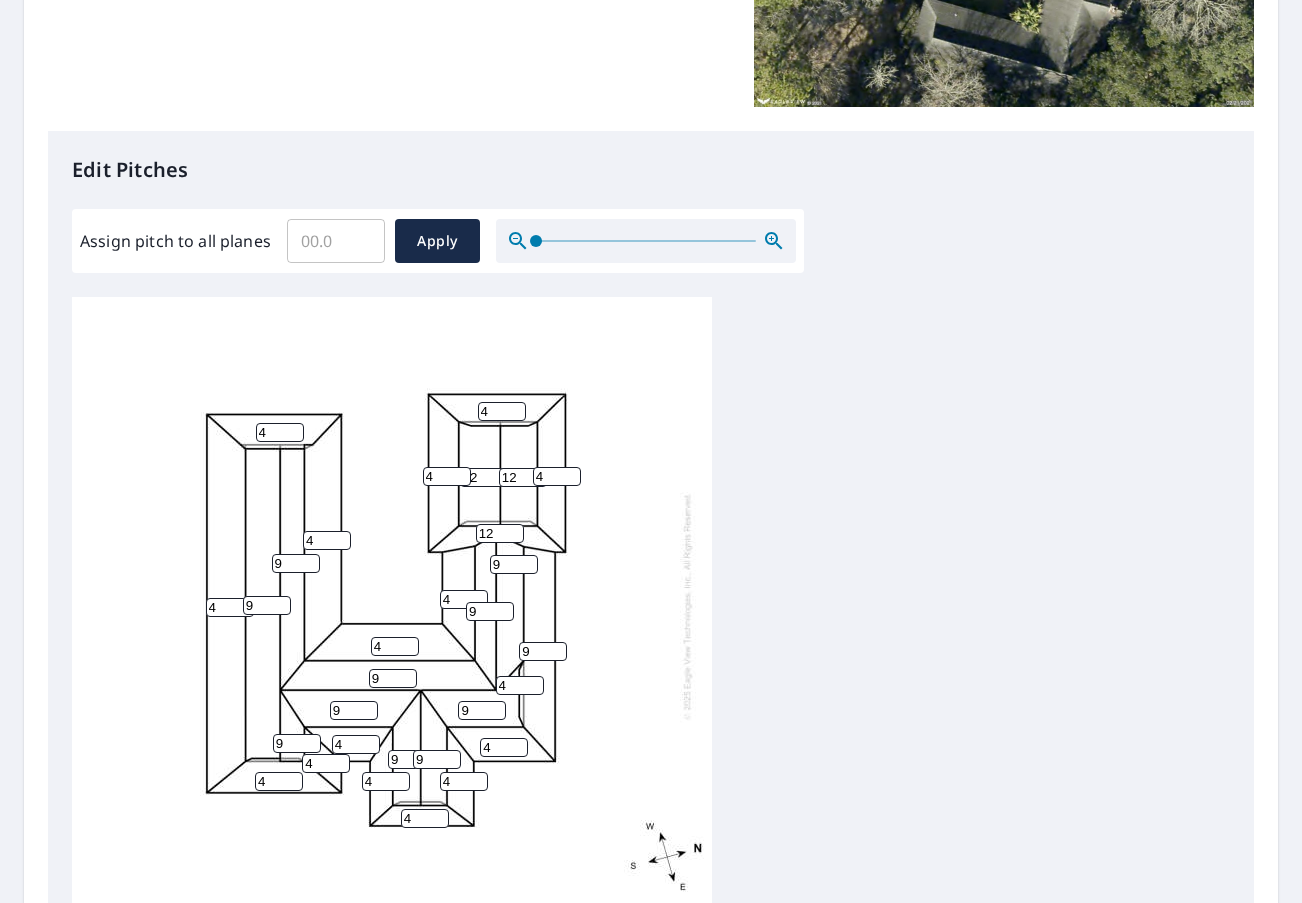 type on "12" 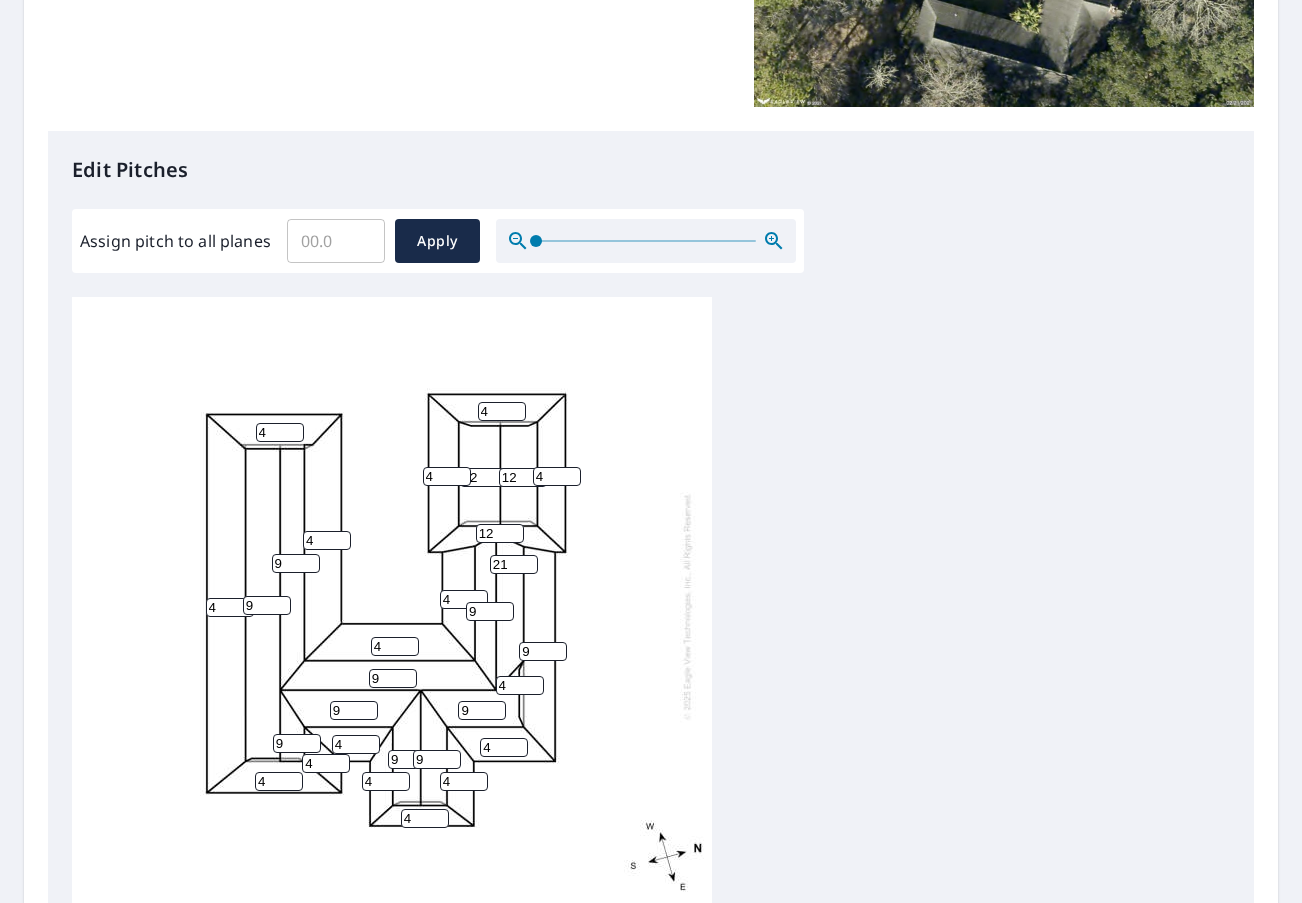 type on "2" 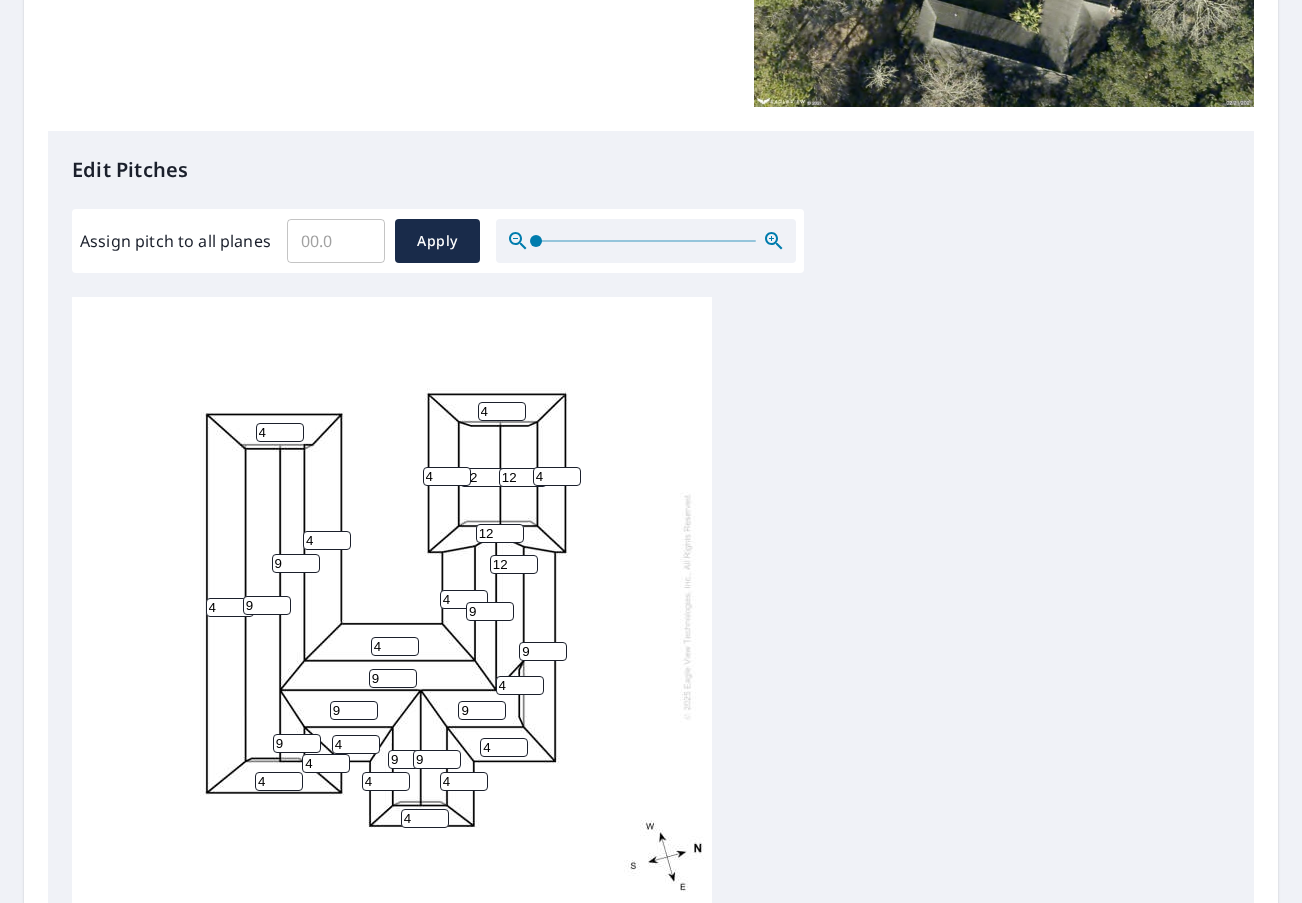 type on "12" 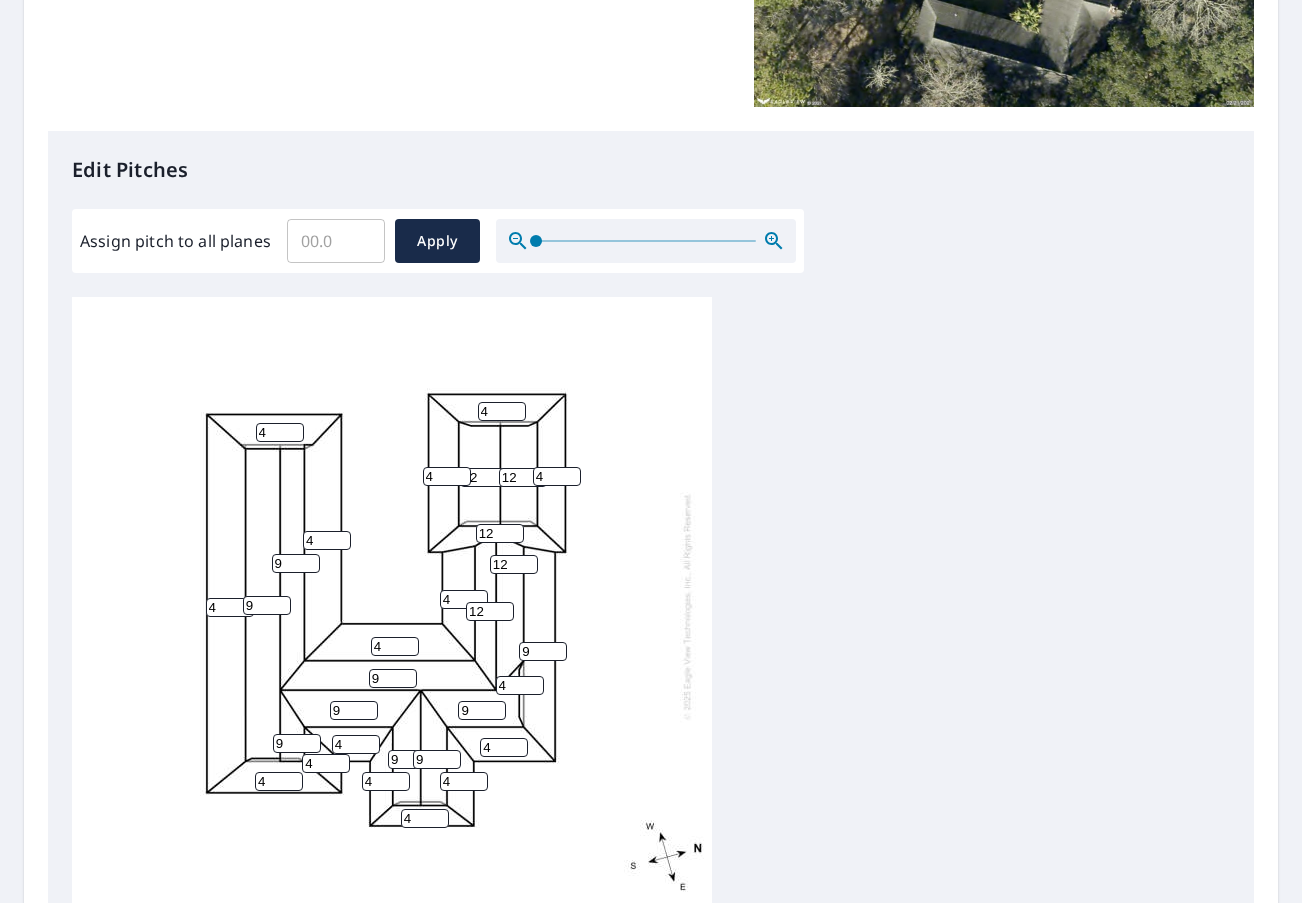 type on "12" 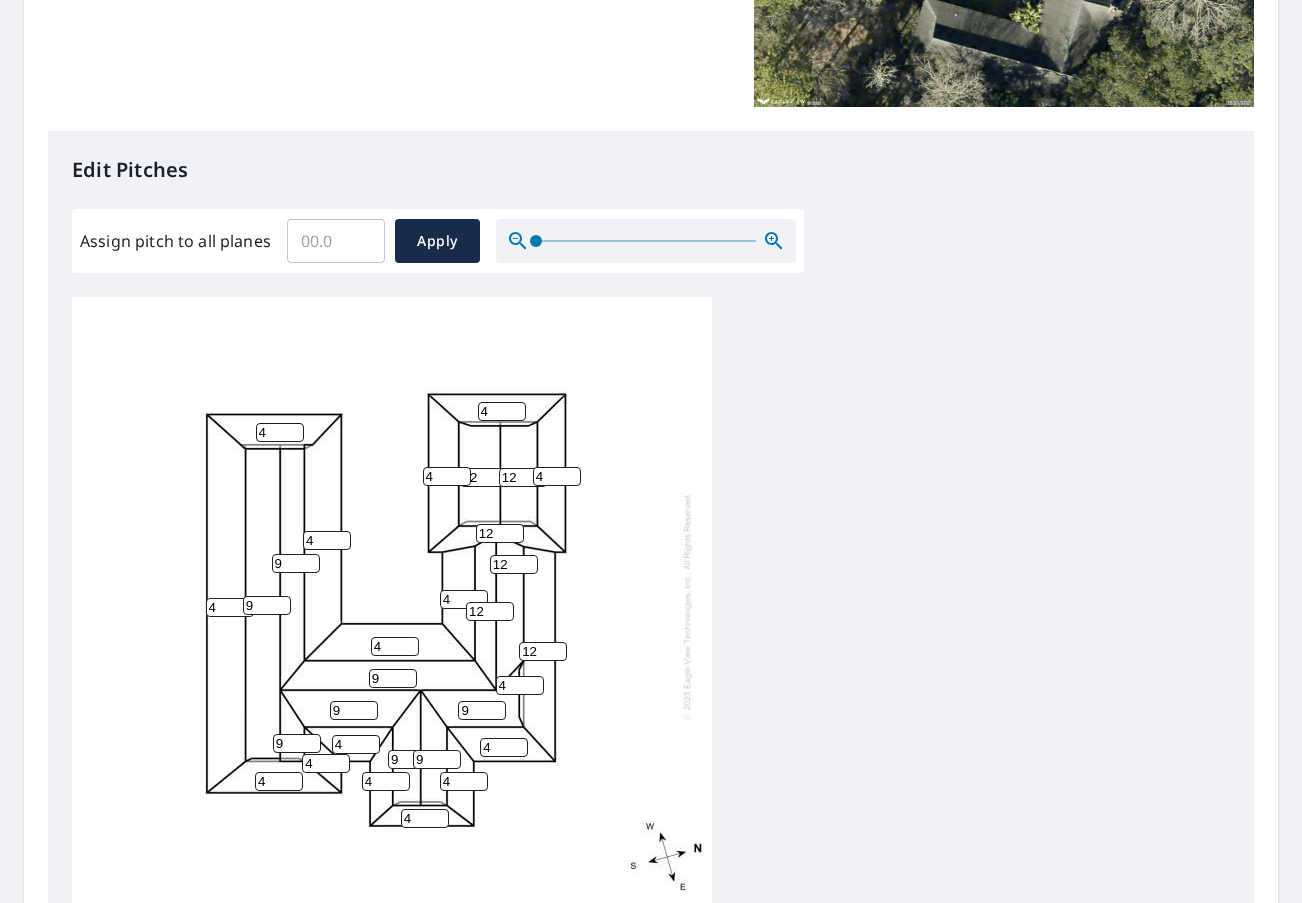 type on "12" 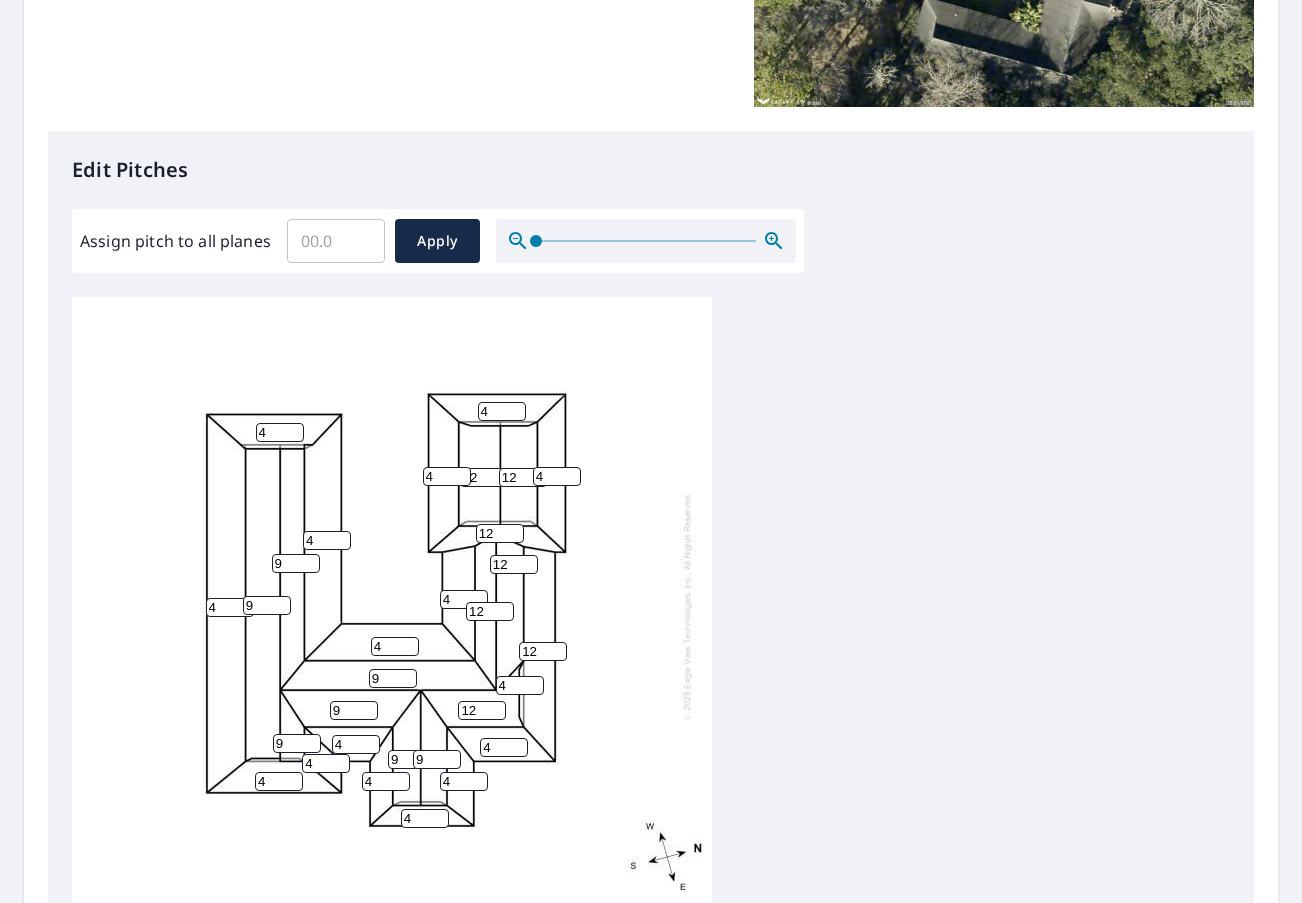 type on "12" 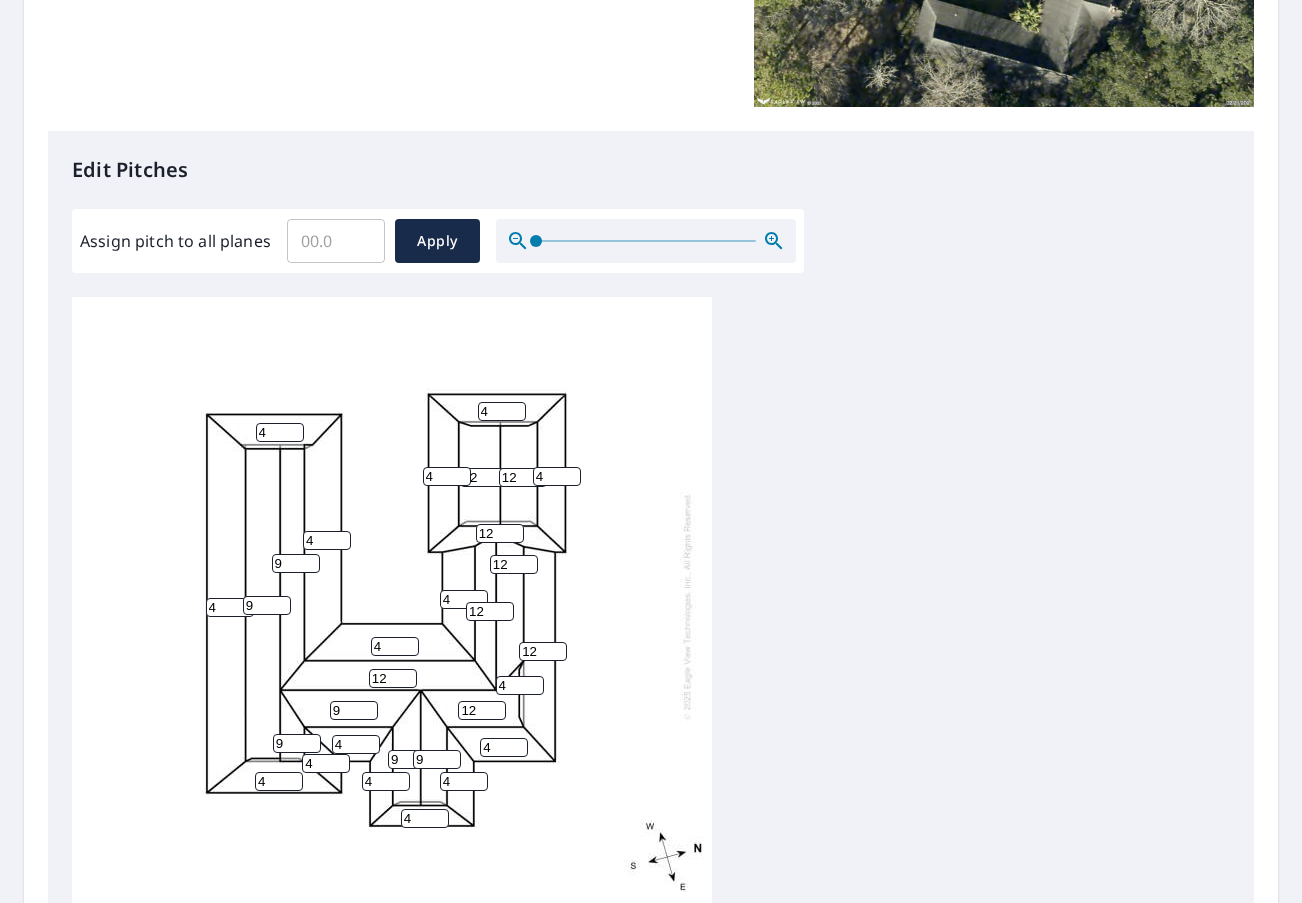 type on "12" 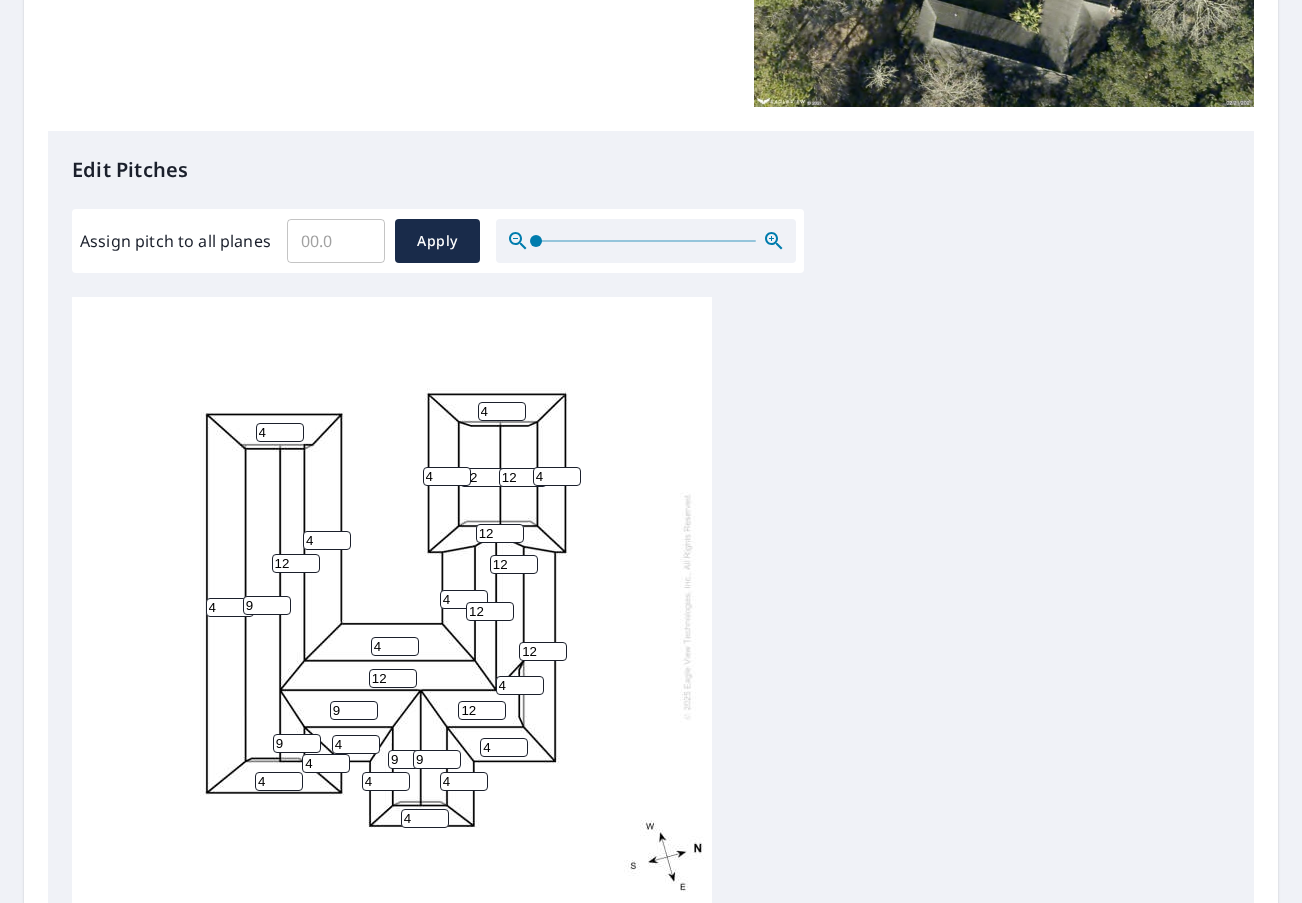 type on "12" 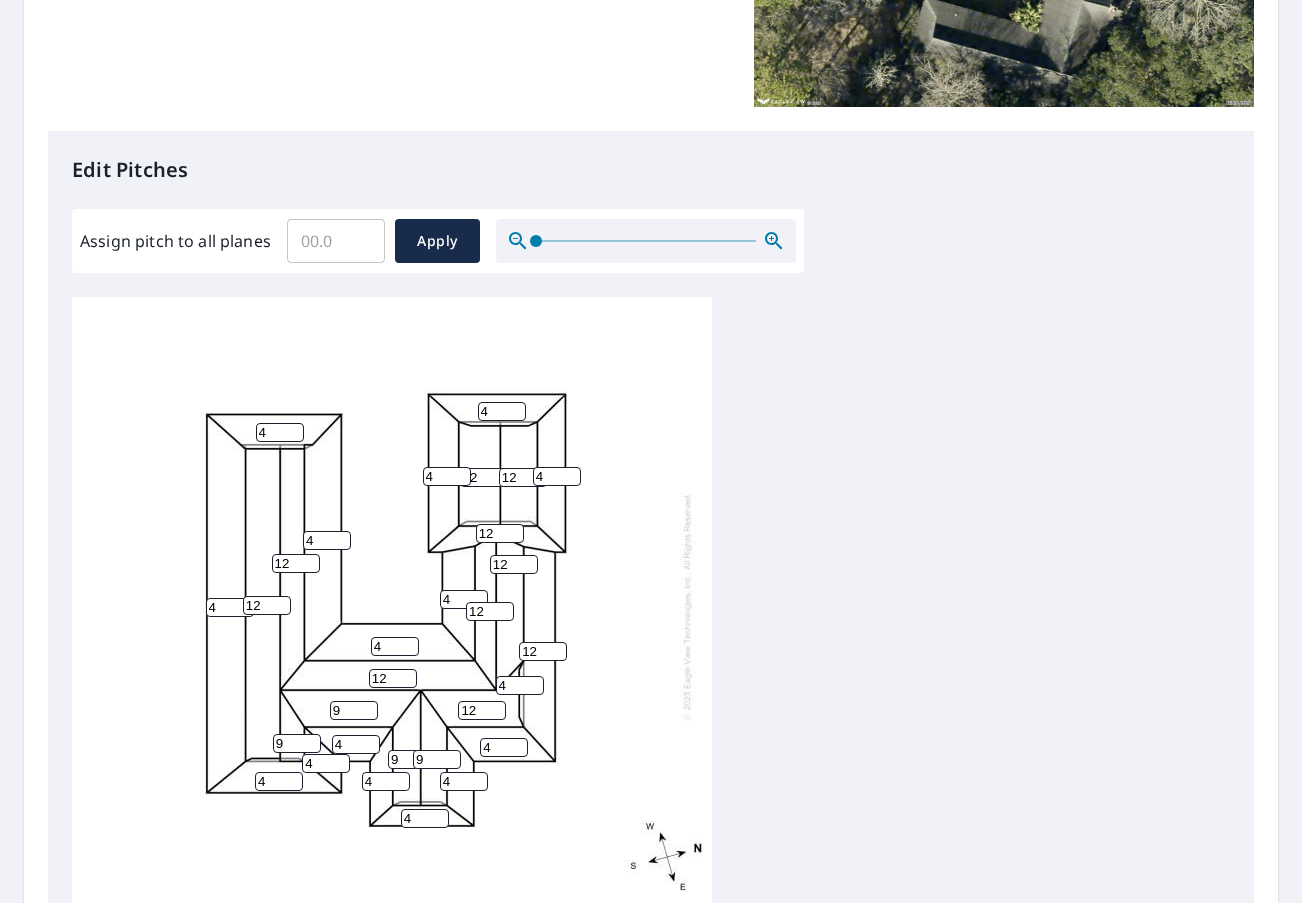 type on "12" 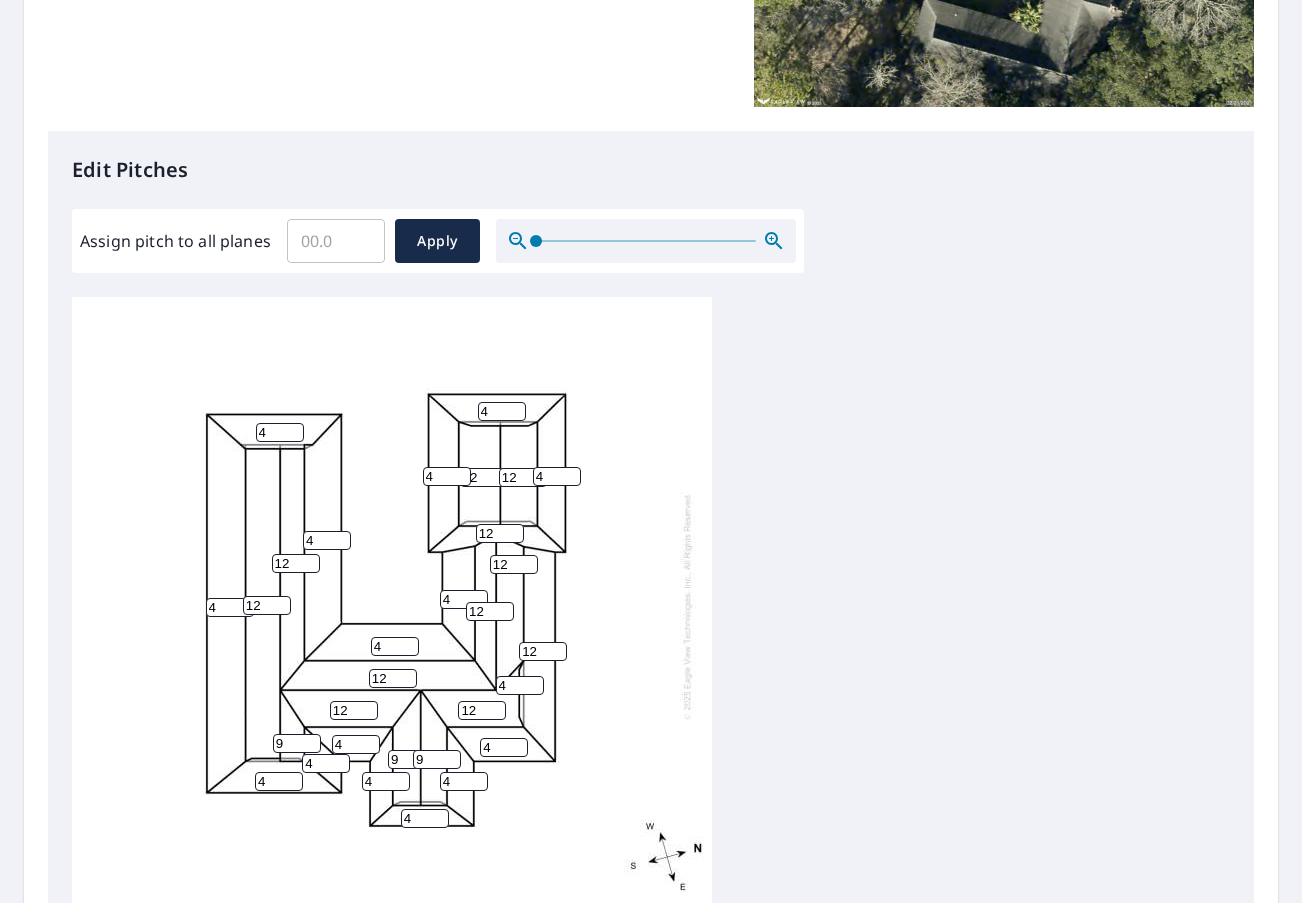 type on "12" 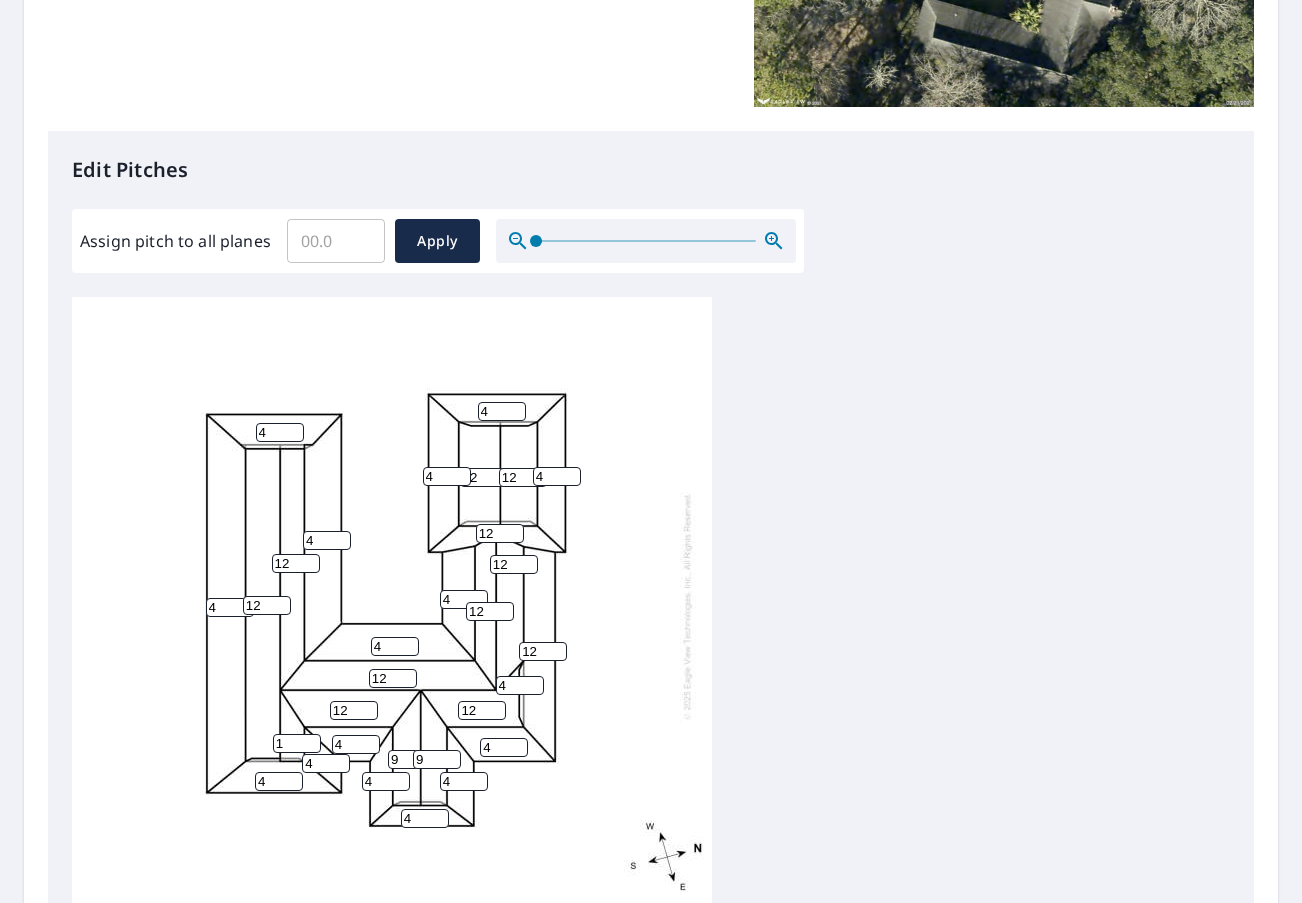 drag, startPoint x: 283, startPoint y: 725, endPoint x: 265, endPoint y: 725, distance: 18 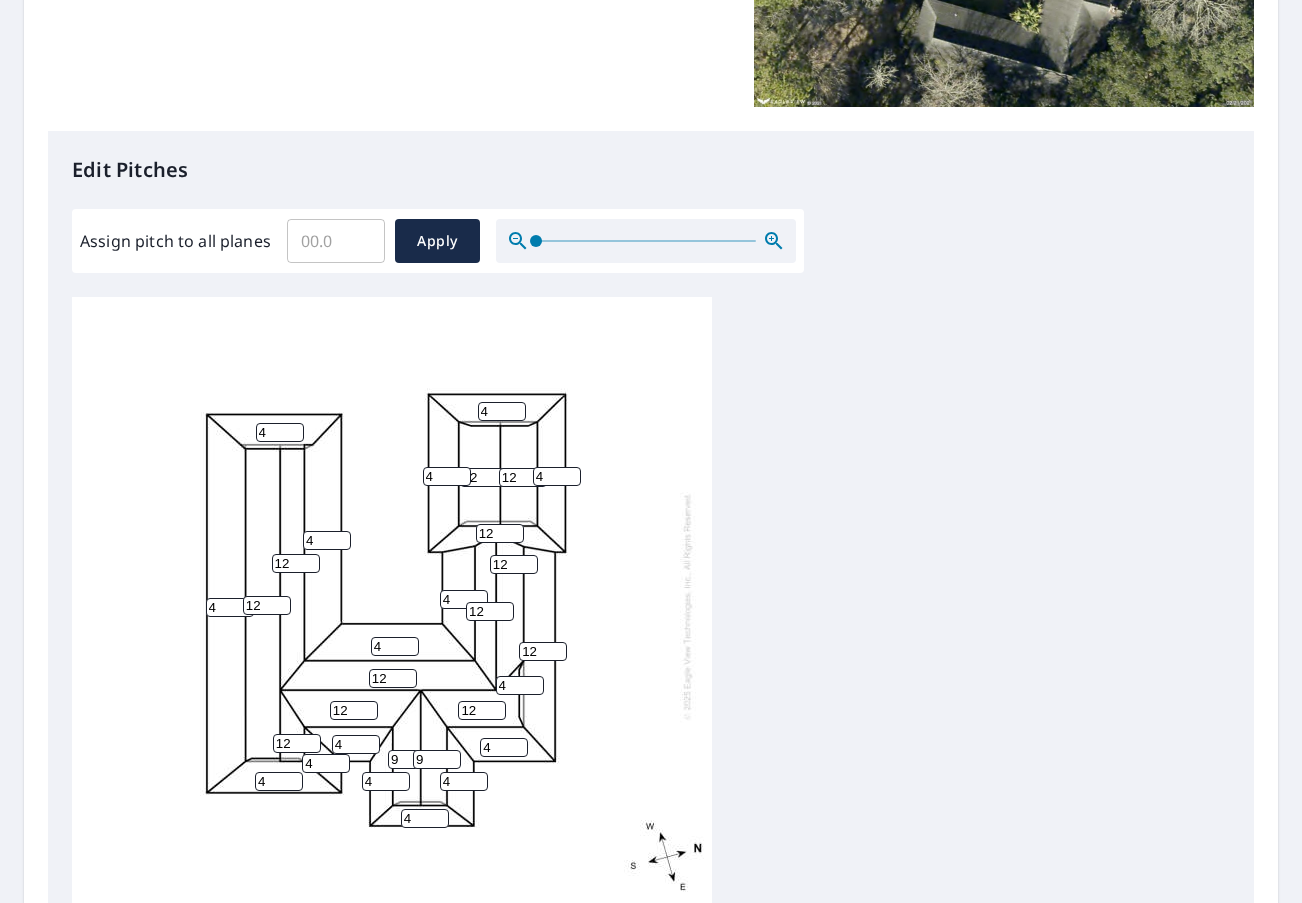 type on "12" 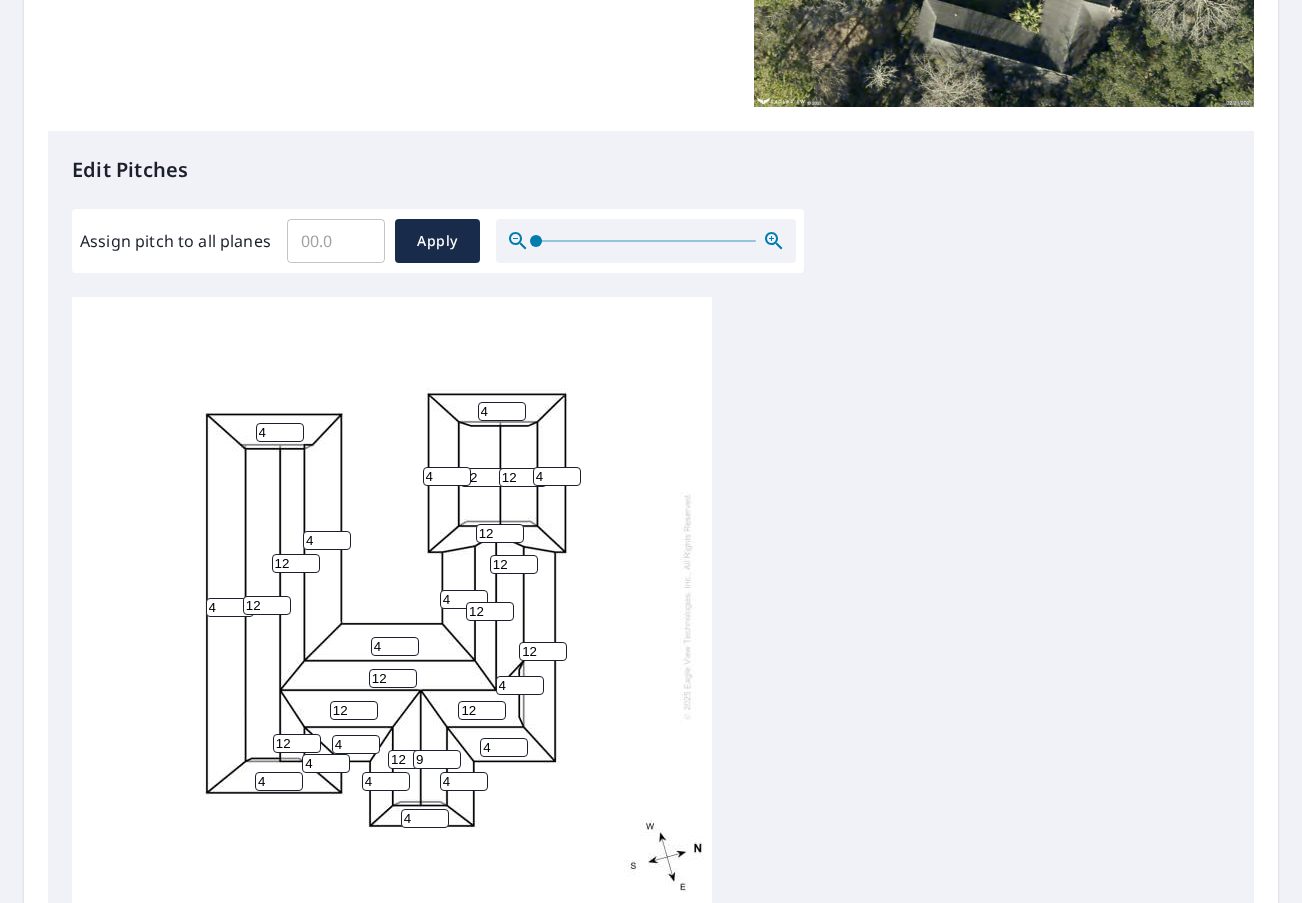 type on "12" 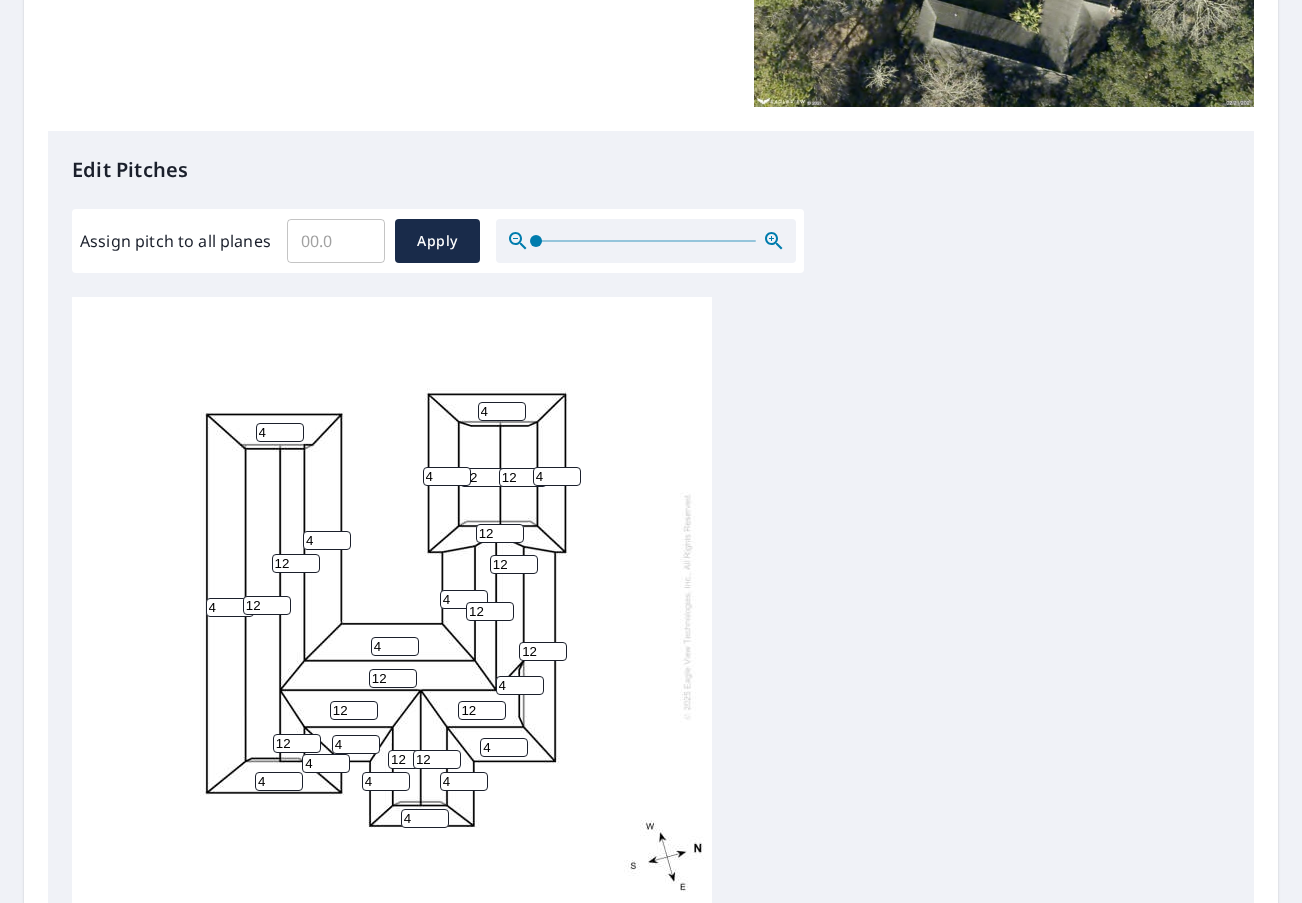 scroll, scrollTop: 0, scrollLeft: 0, axis: both 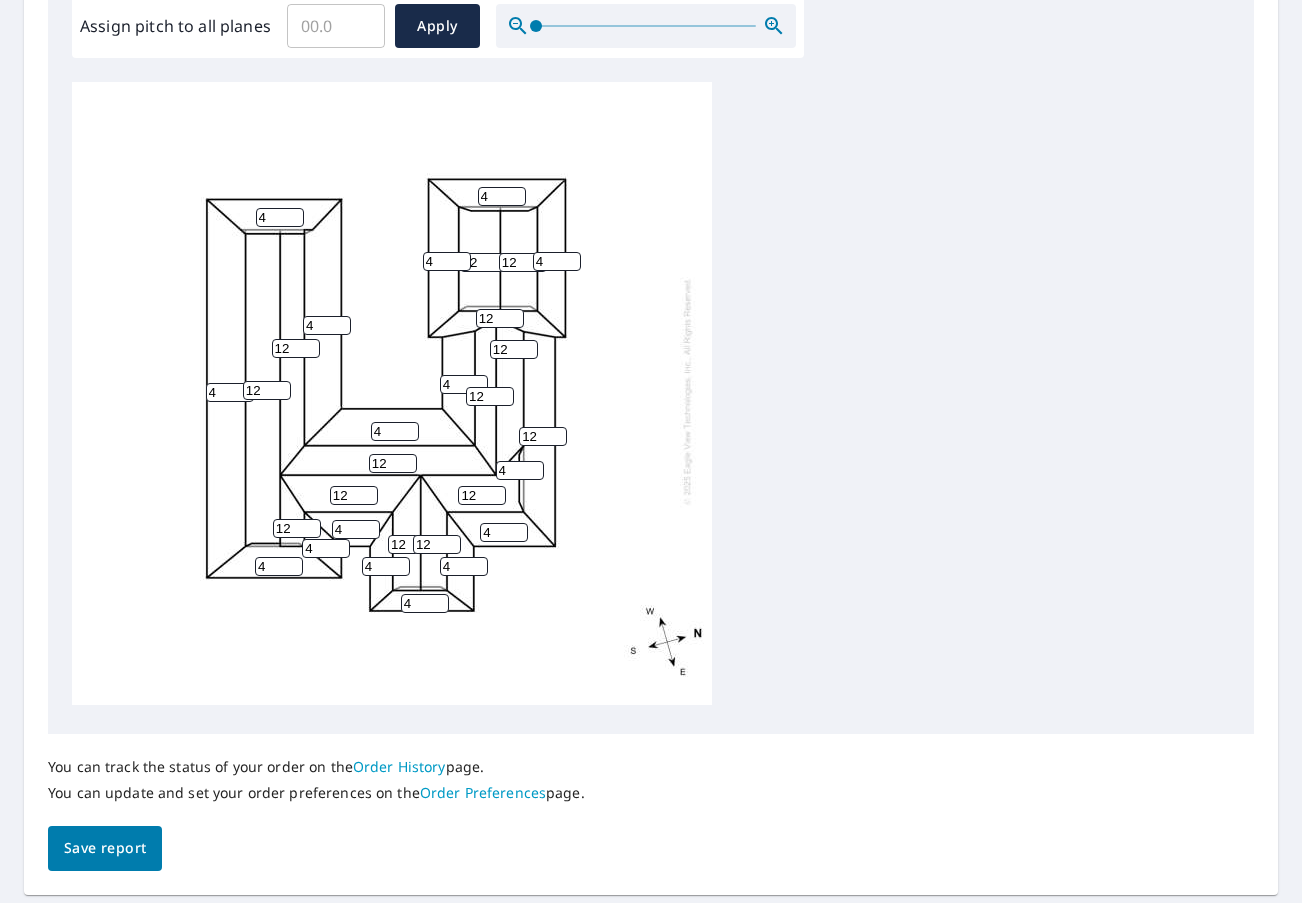 type on "12" 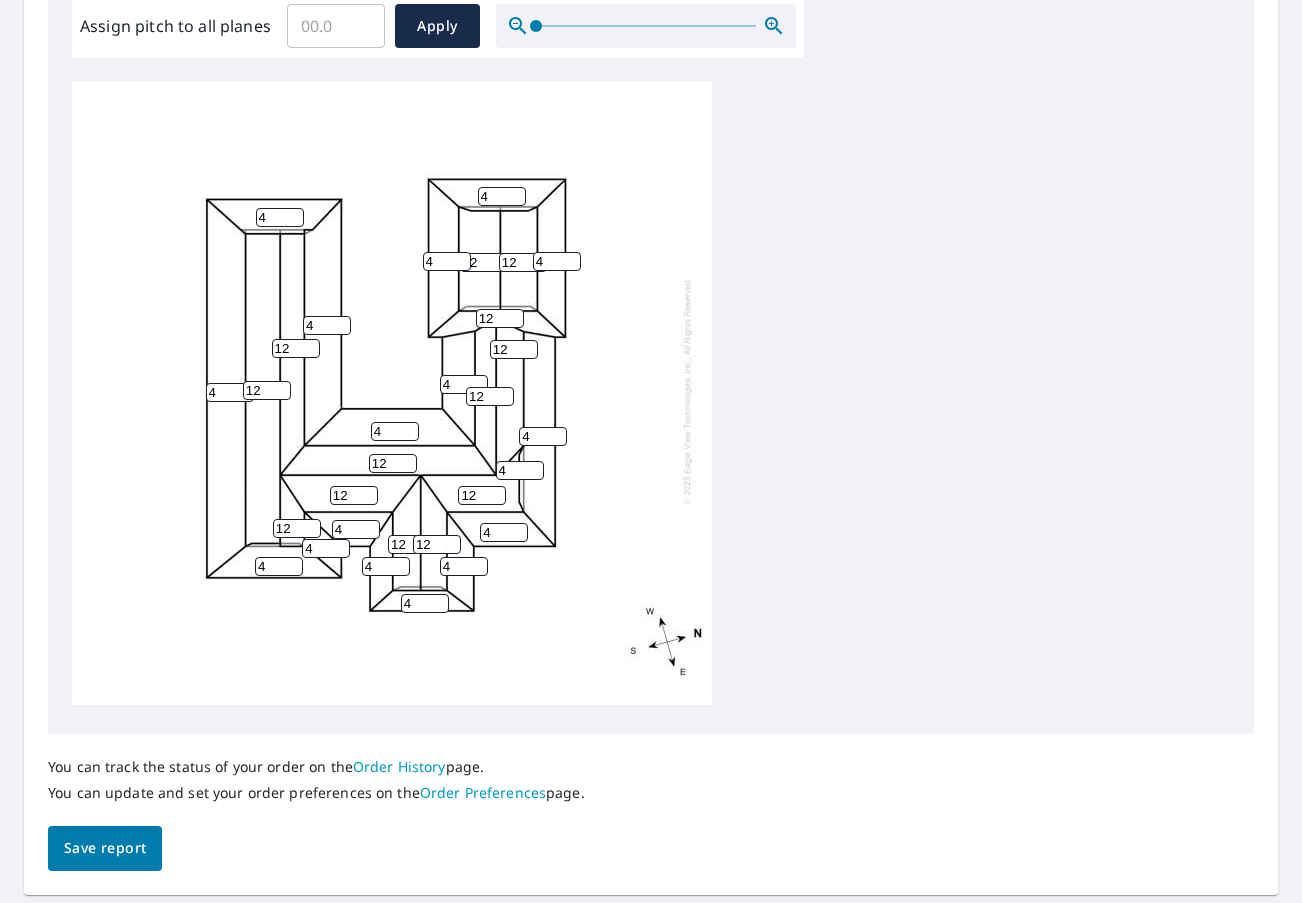type on "4" 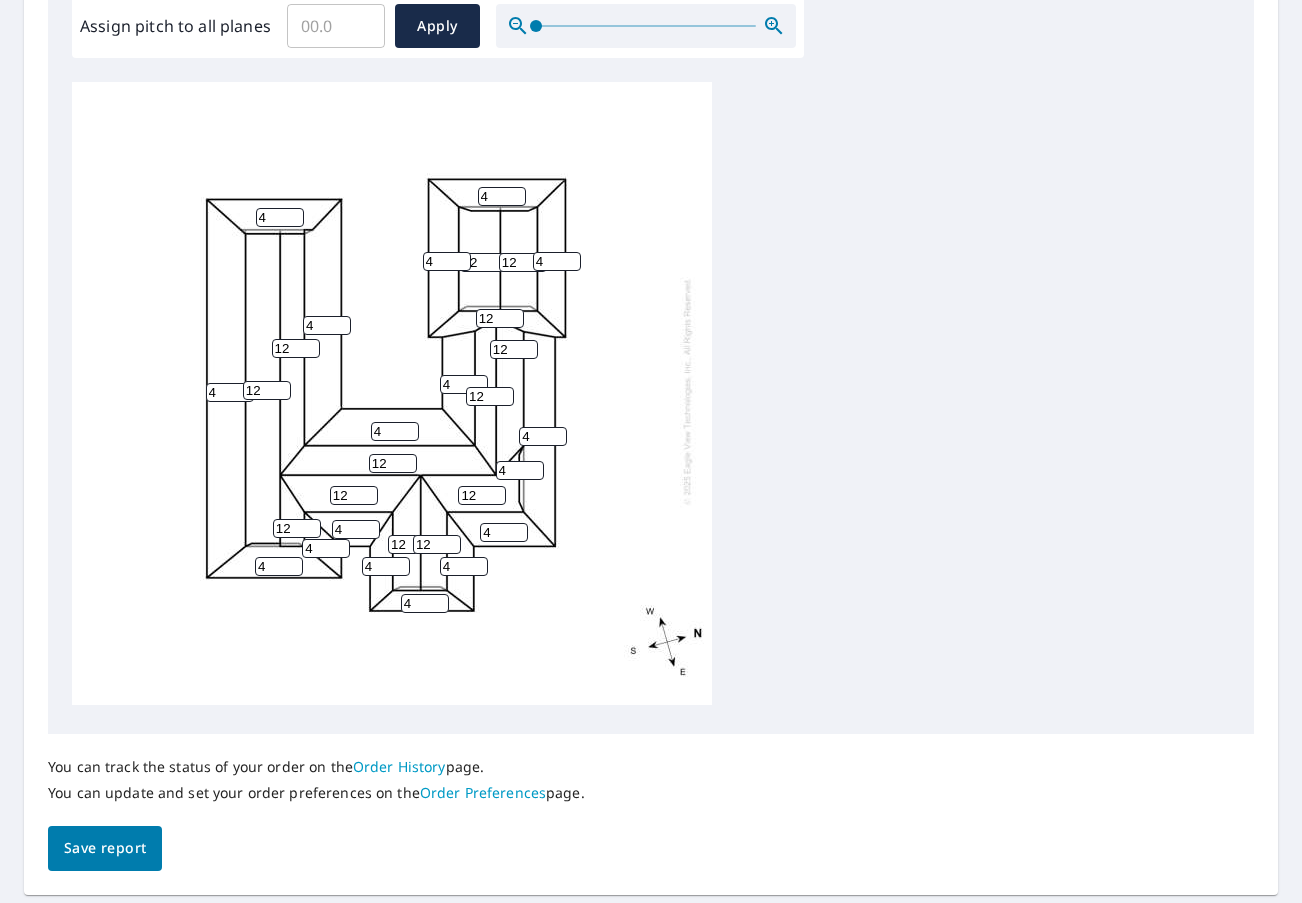 scroll, scrollTop: 0, scrollLeft: 0, axis: both 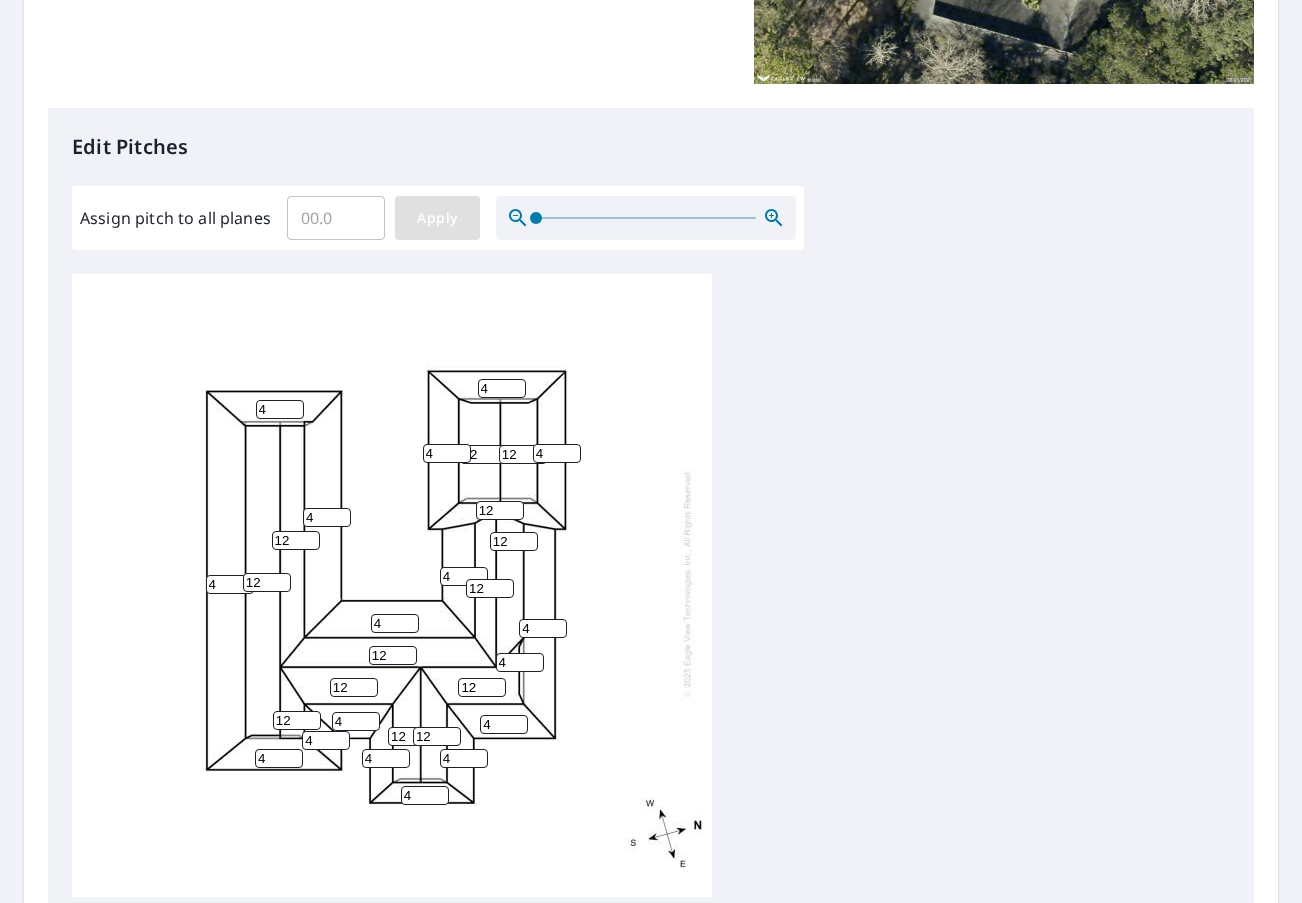 click on "Apply" at bounding box center [437, 218] 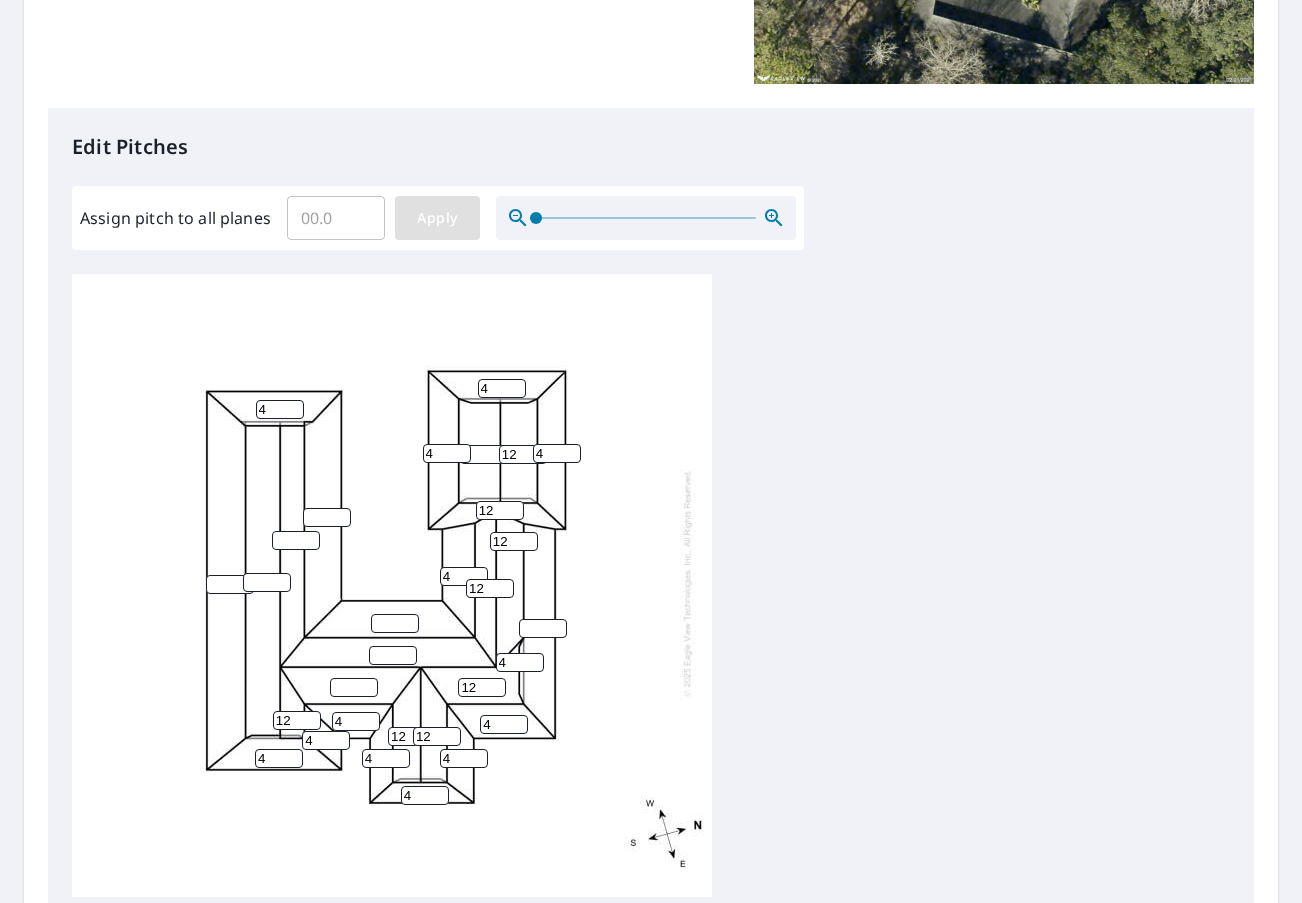 type 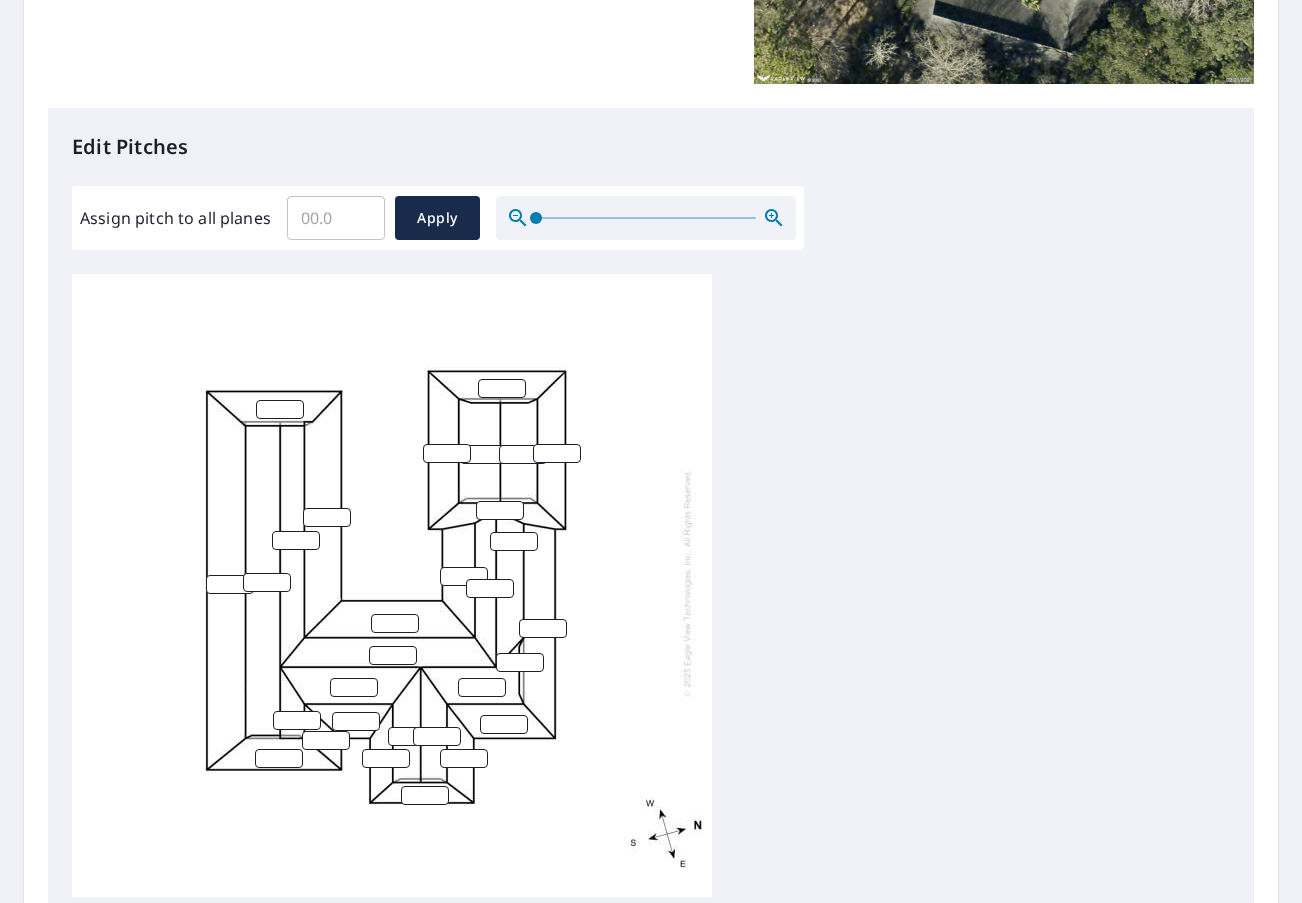 click at bounding box center [280, 409] 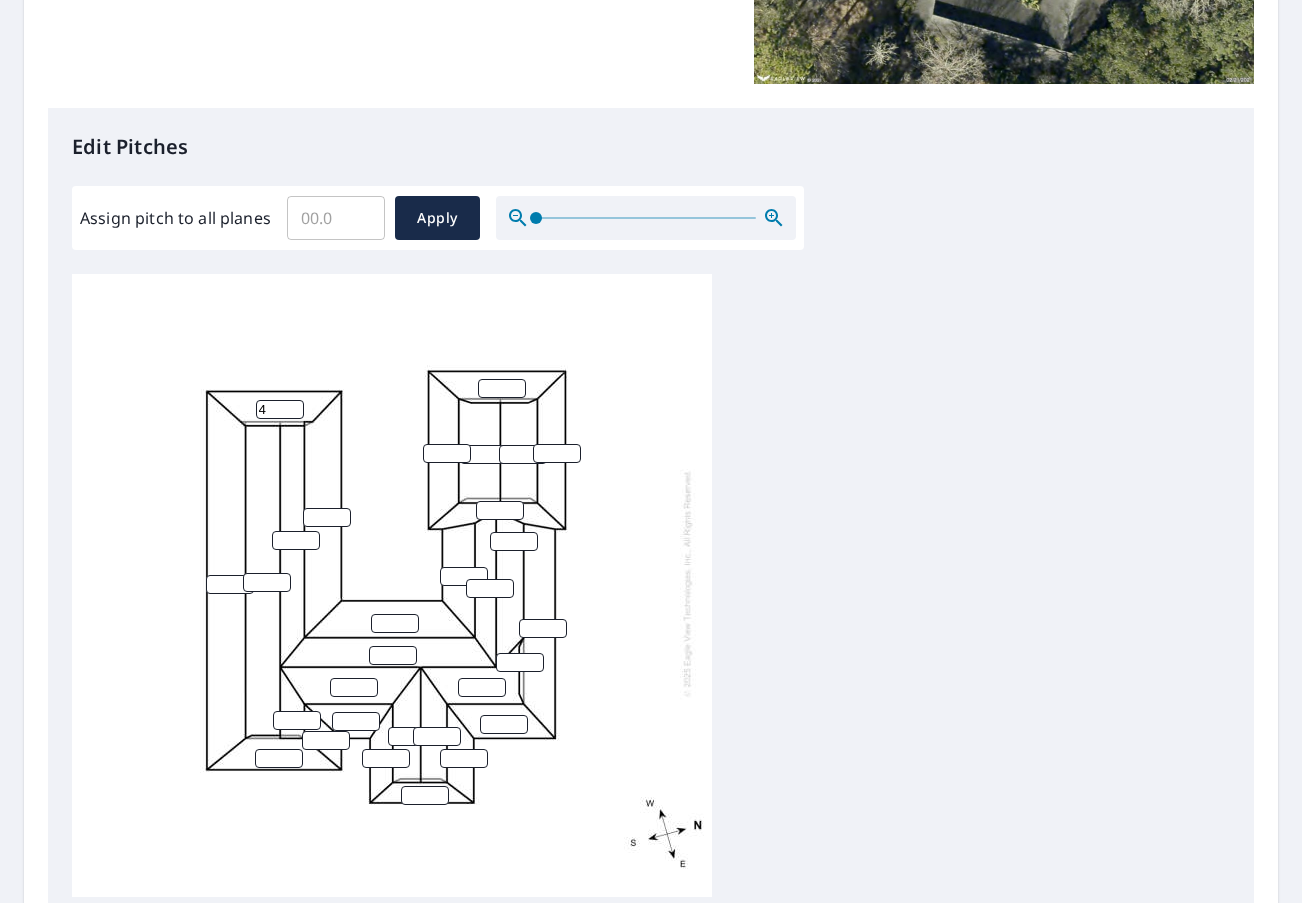 type on "4" 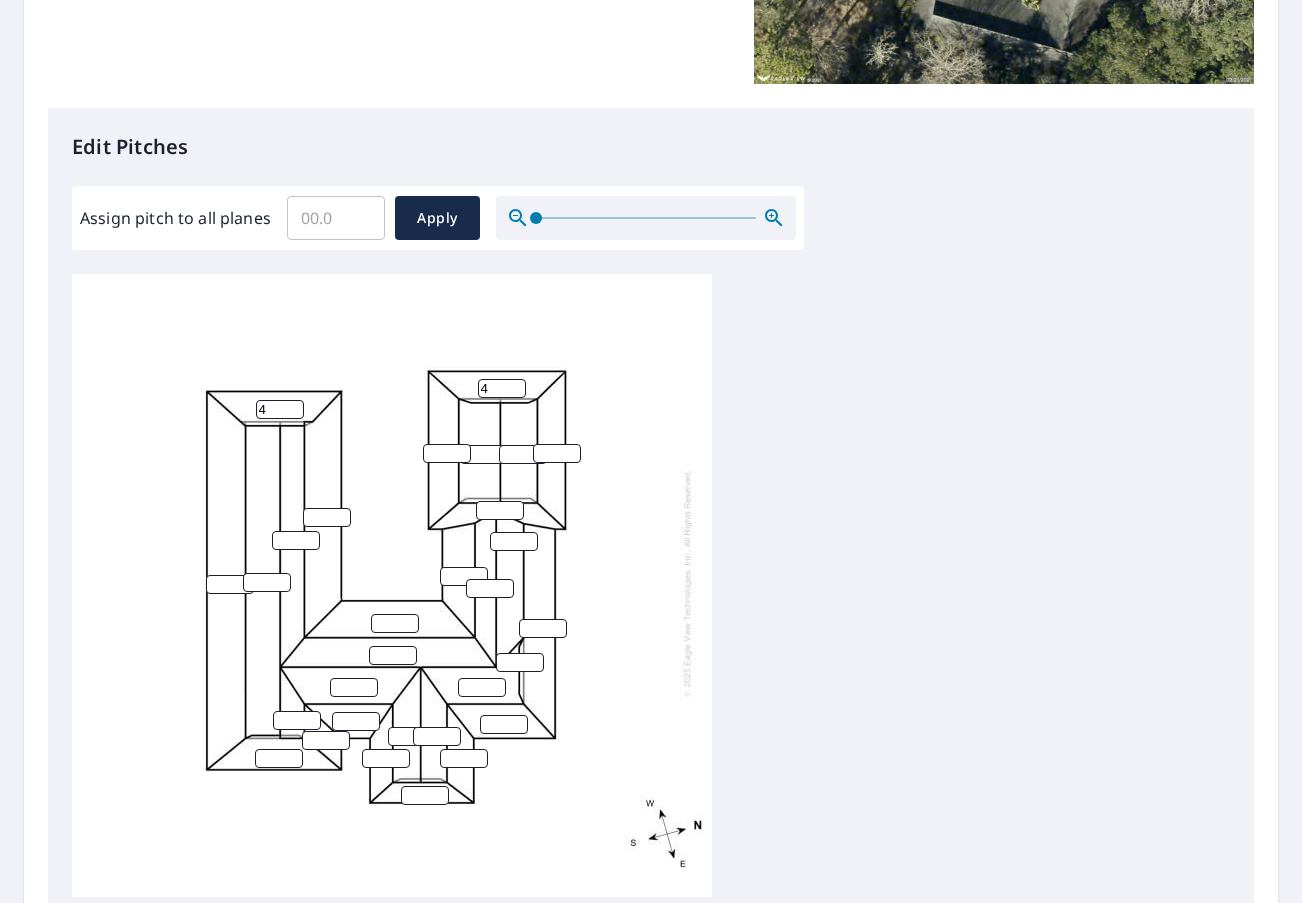 type on "4" 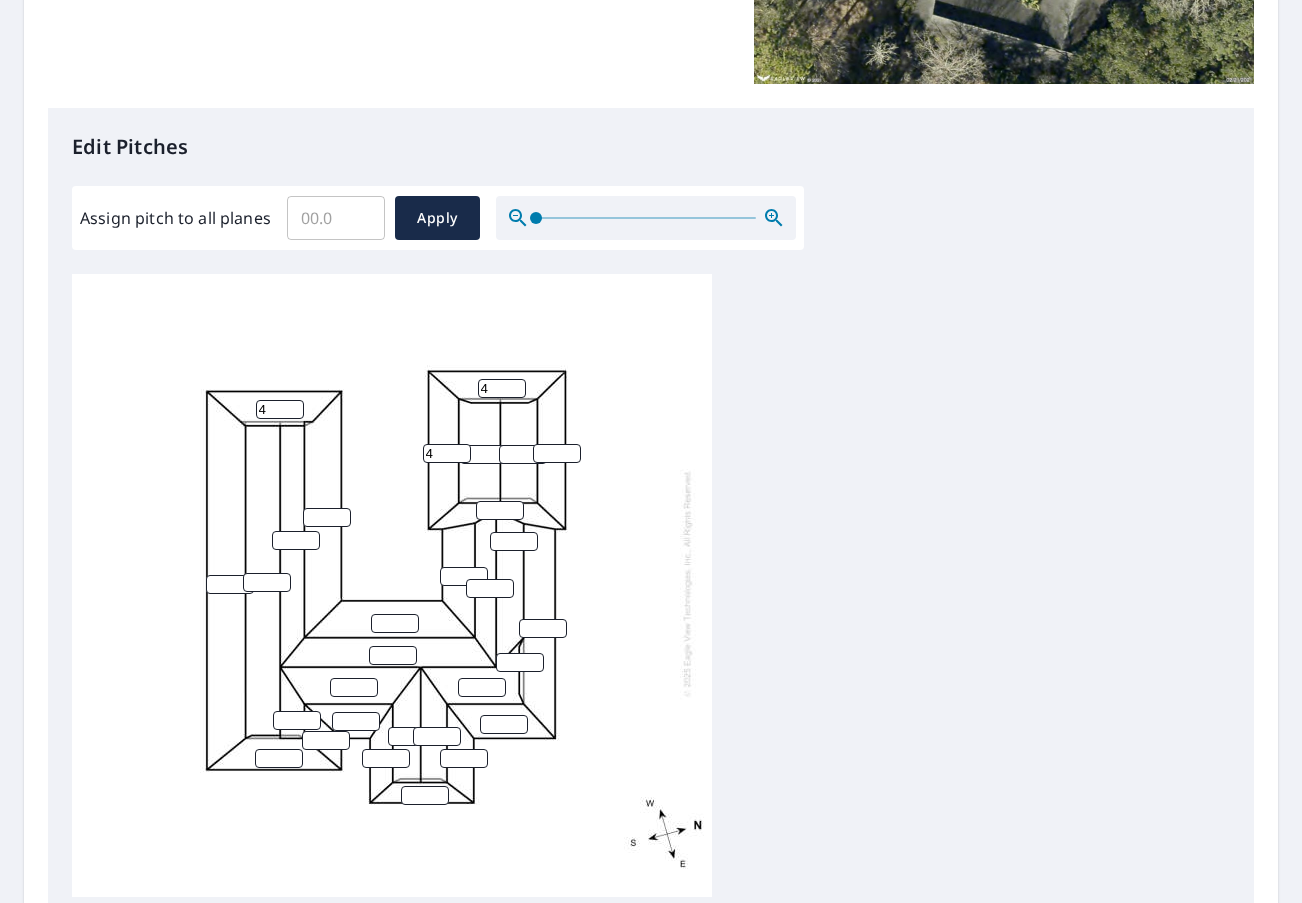 type on "4" 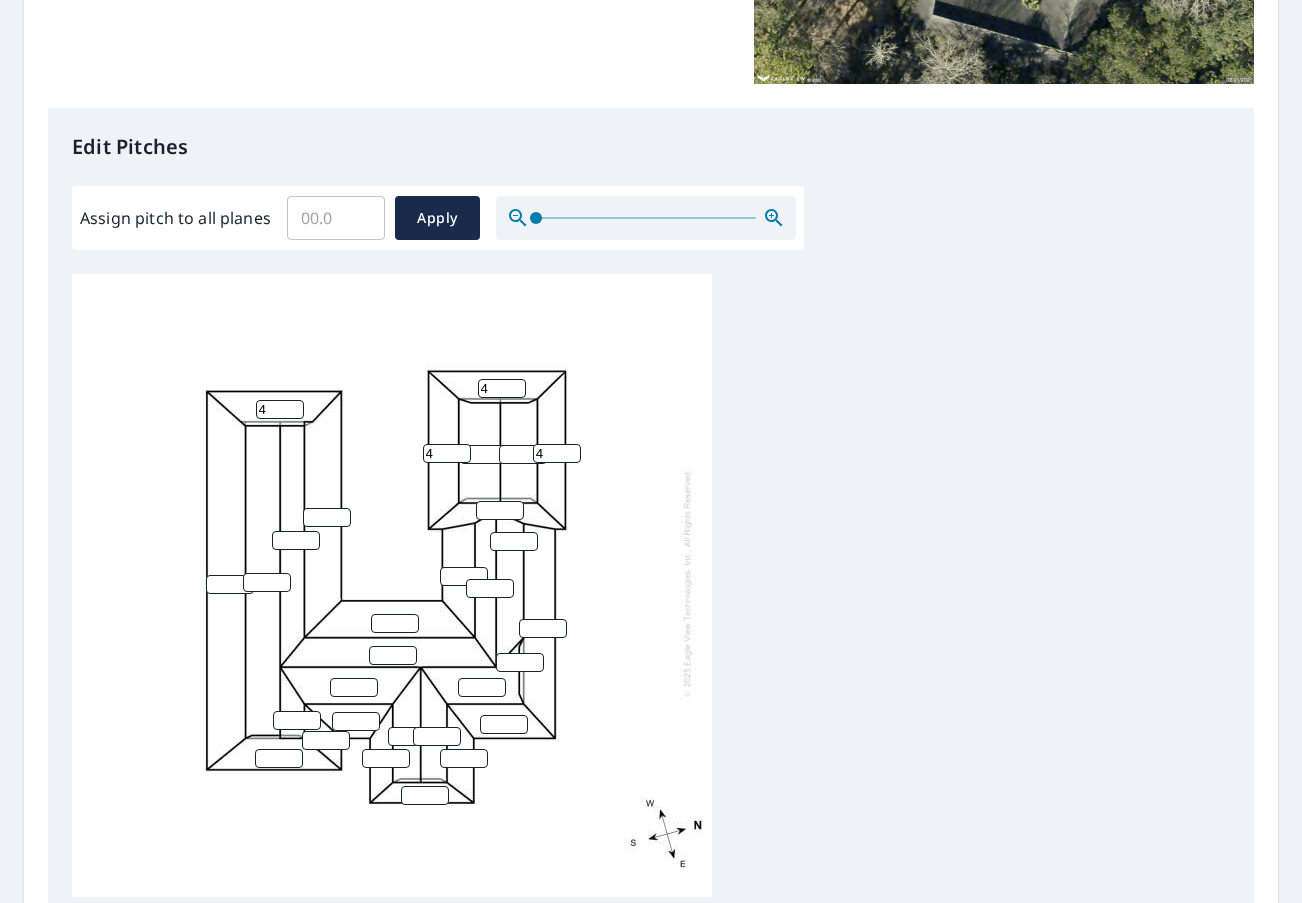 type on "4" 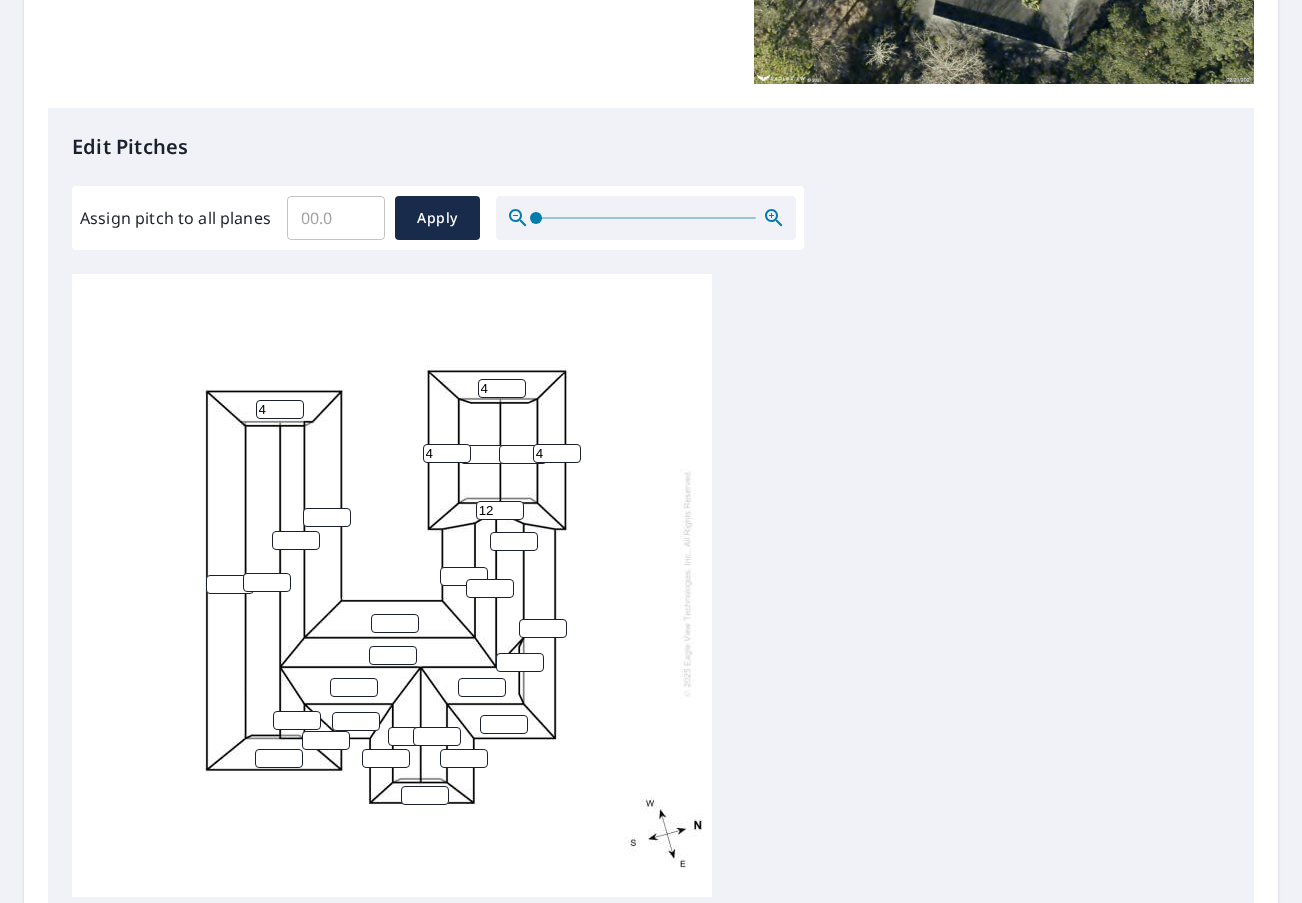 type on "12" 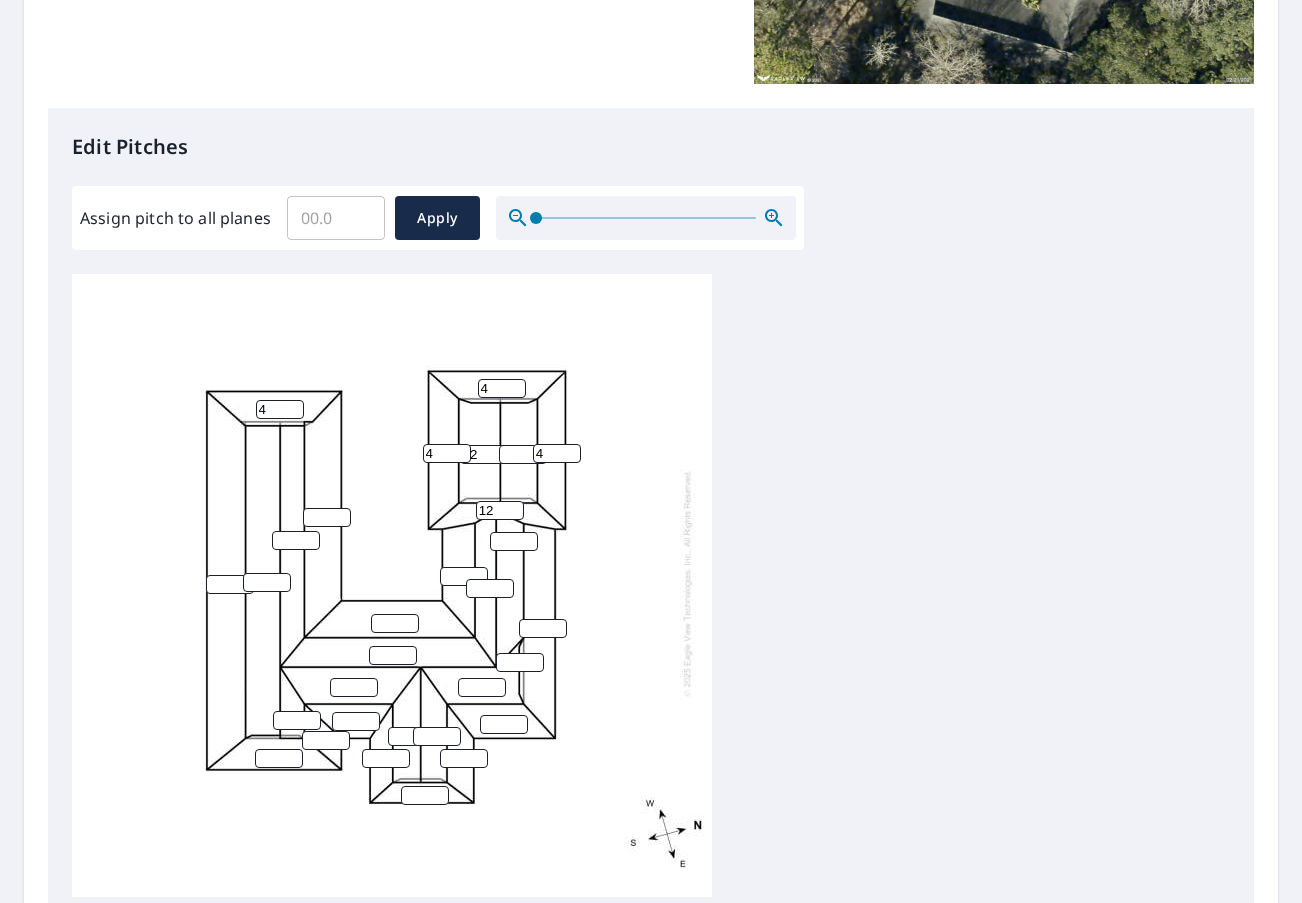 type on "12" 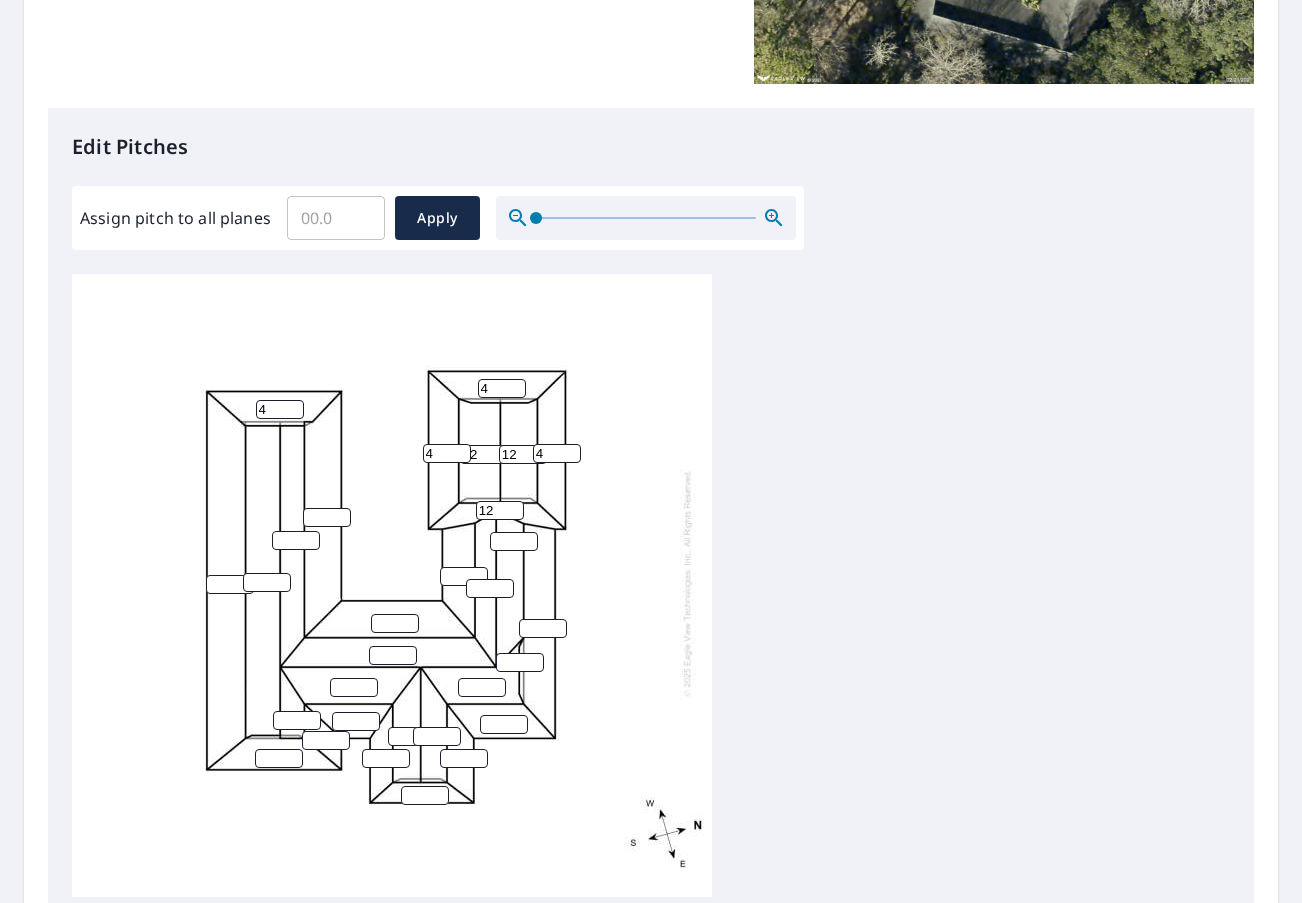 type on "12" 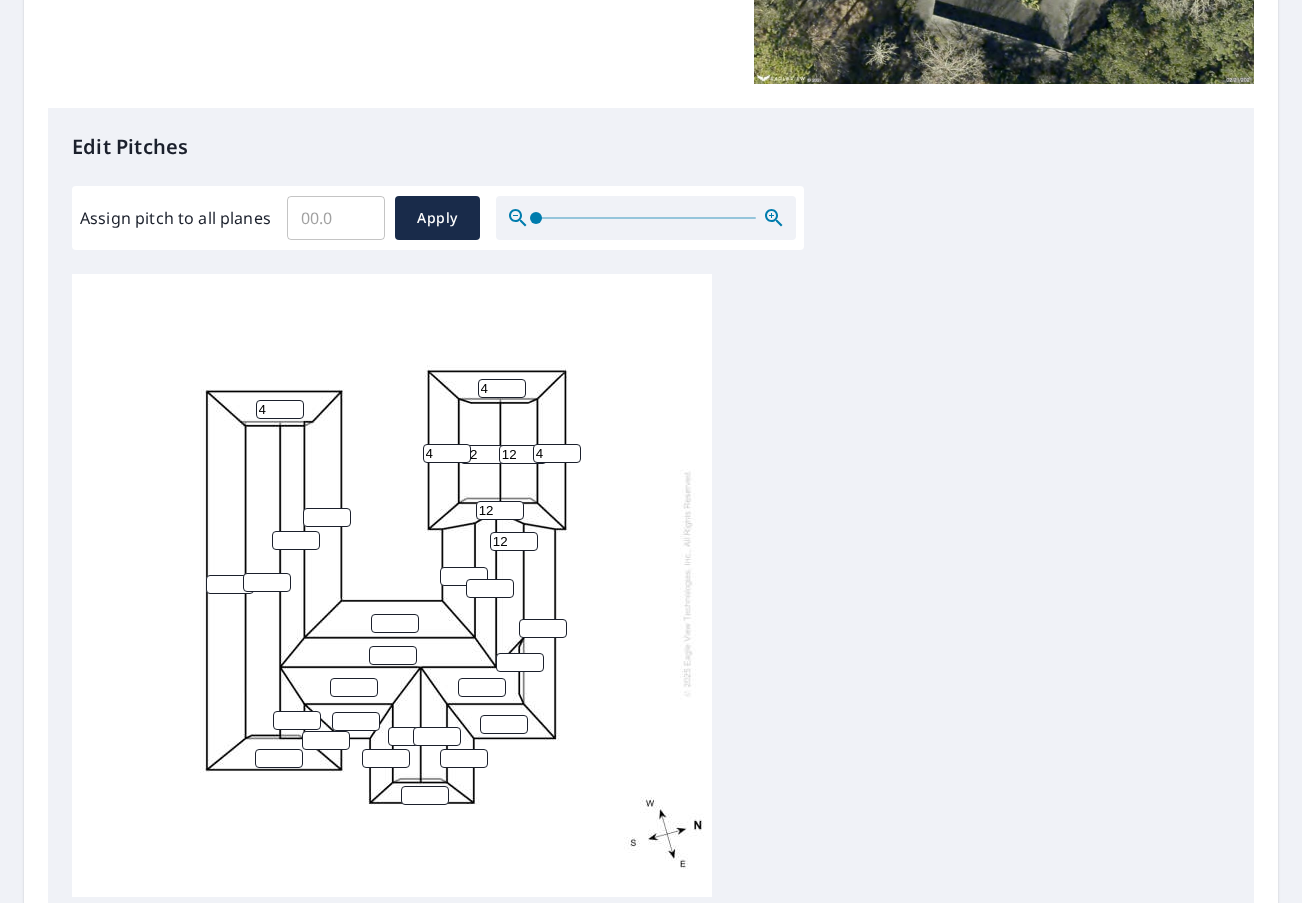 type on "12" 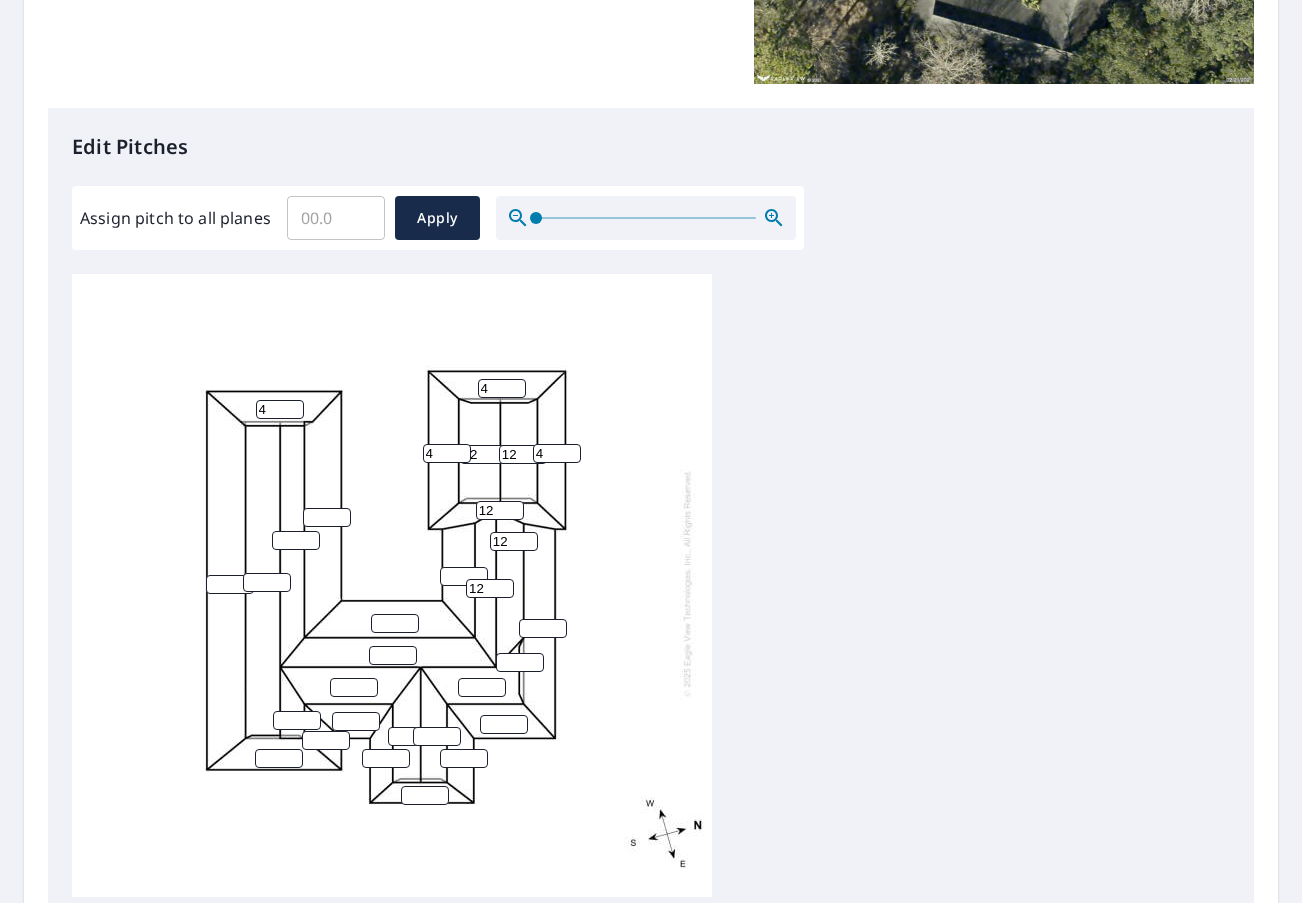 type on "12" 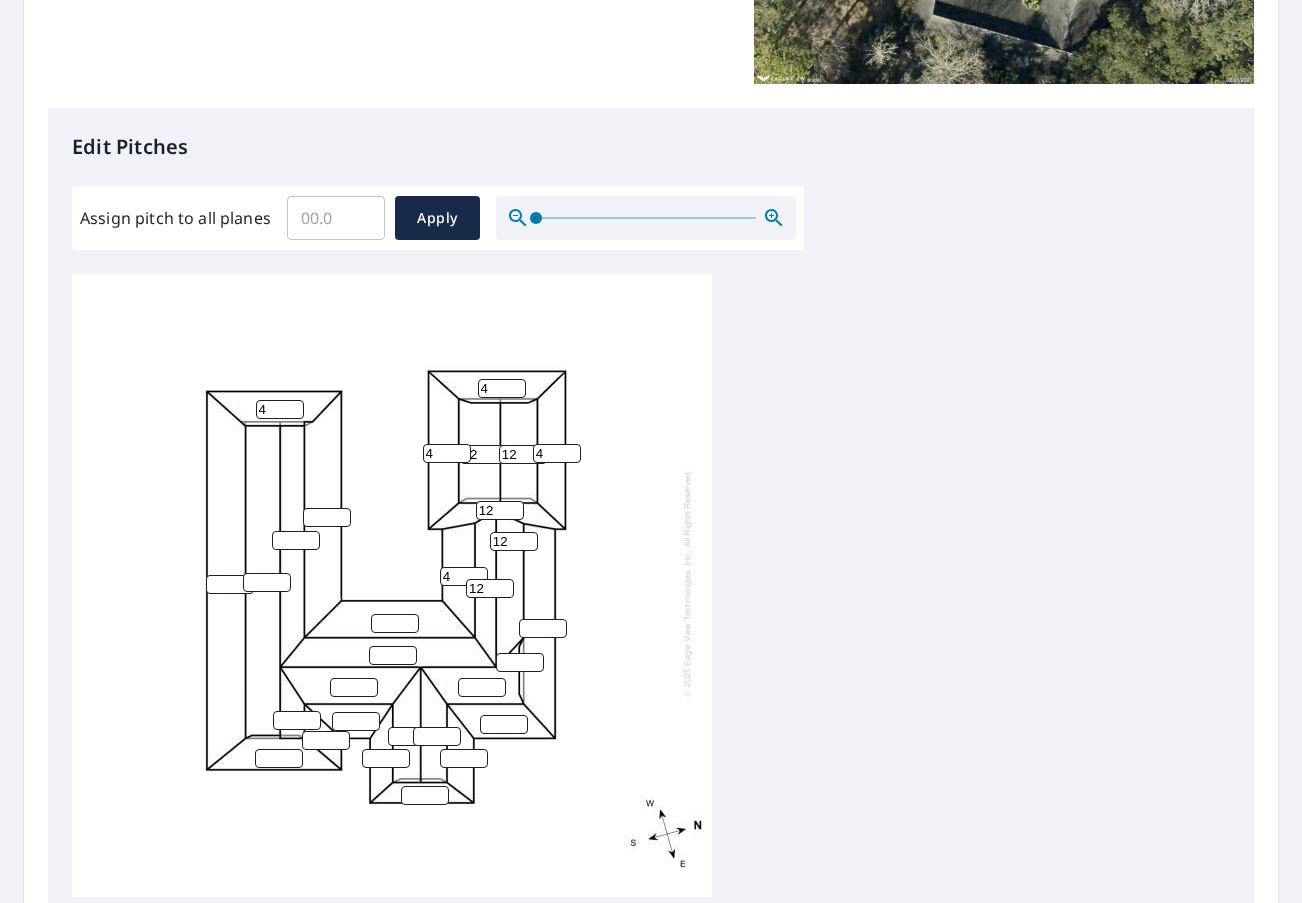 type on "4" 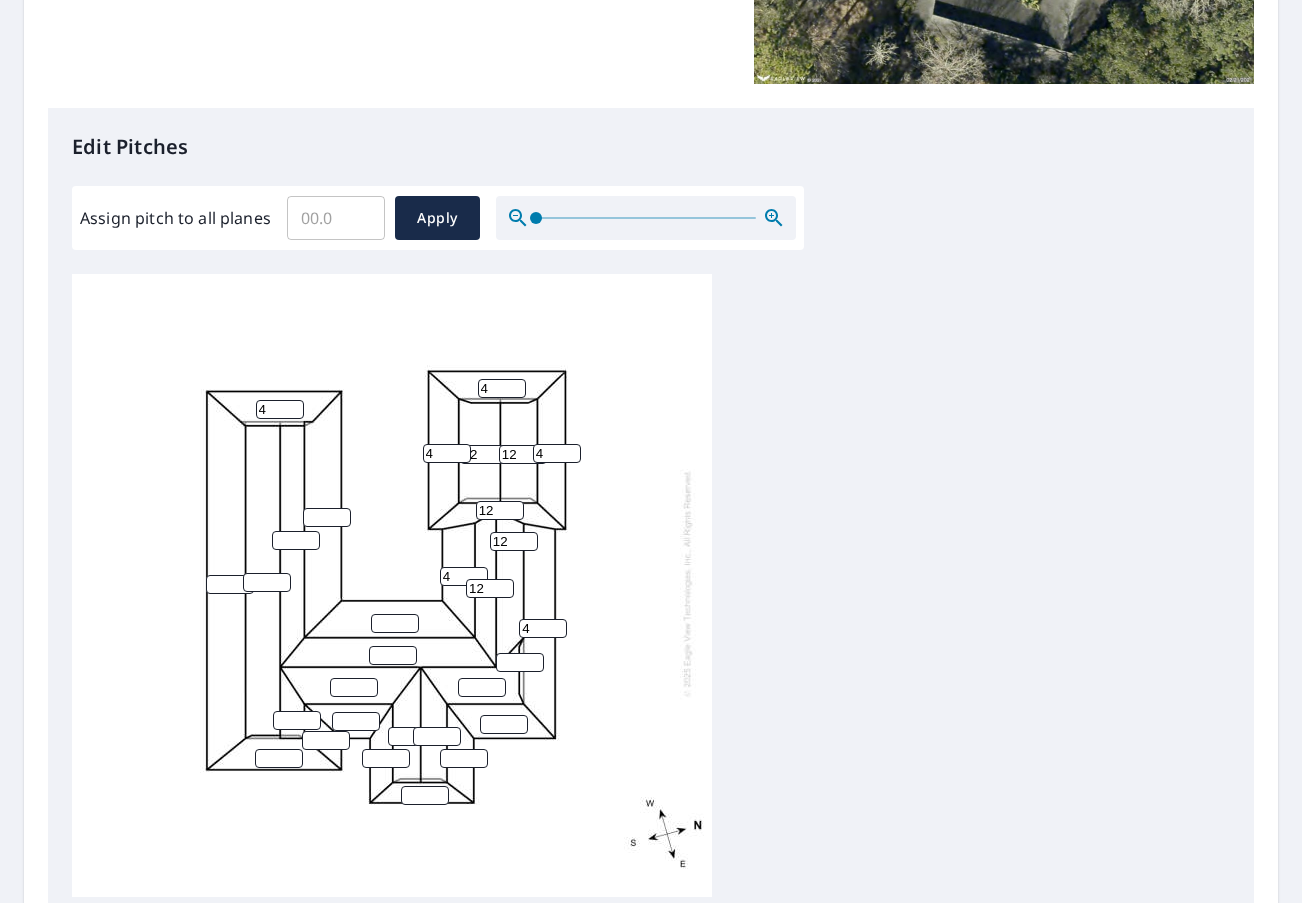 type on "4" 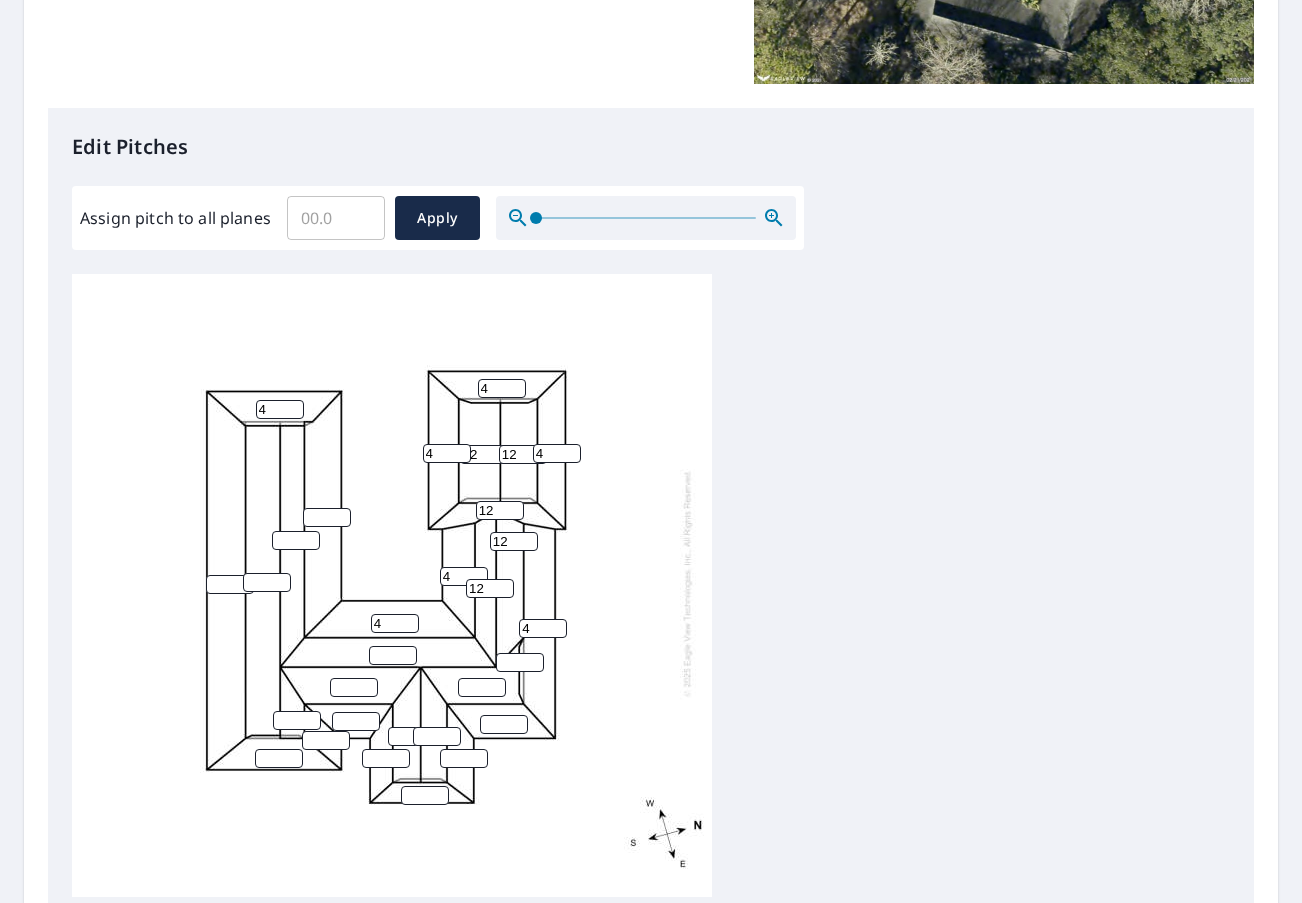 type on "4" 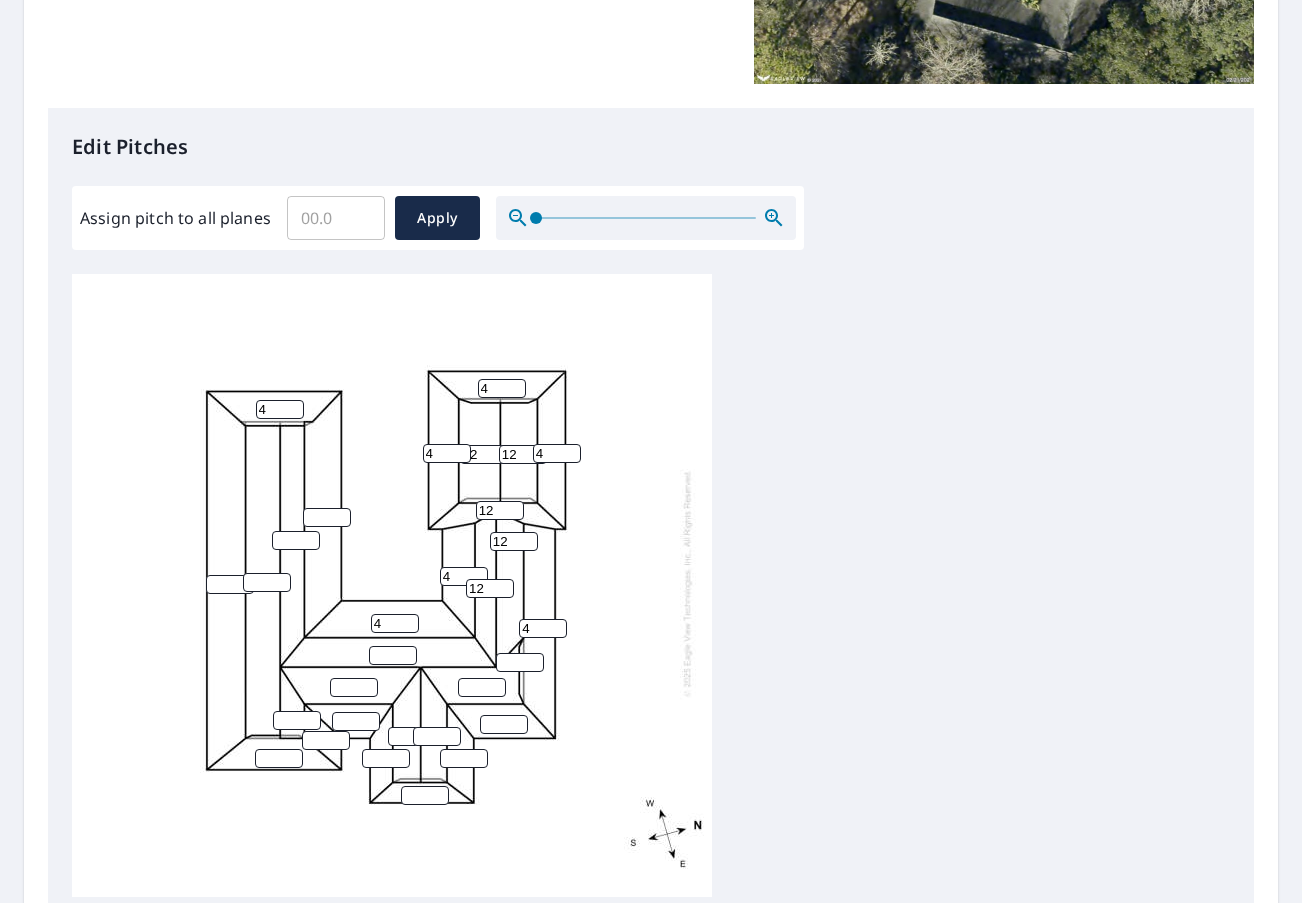 click at bounding box center [520, 662] 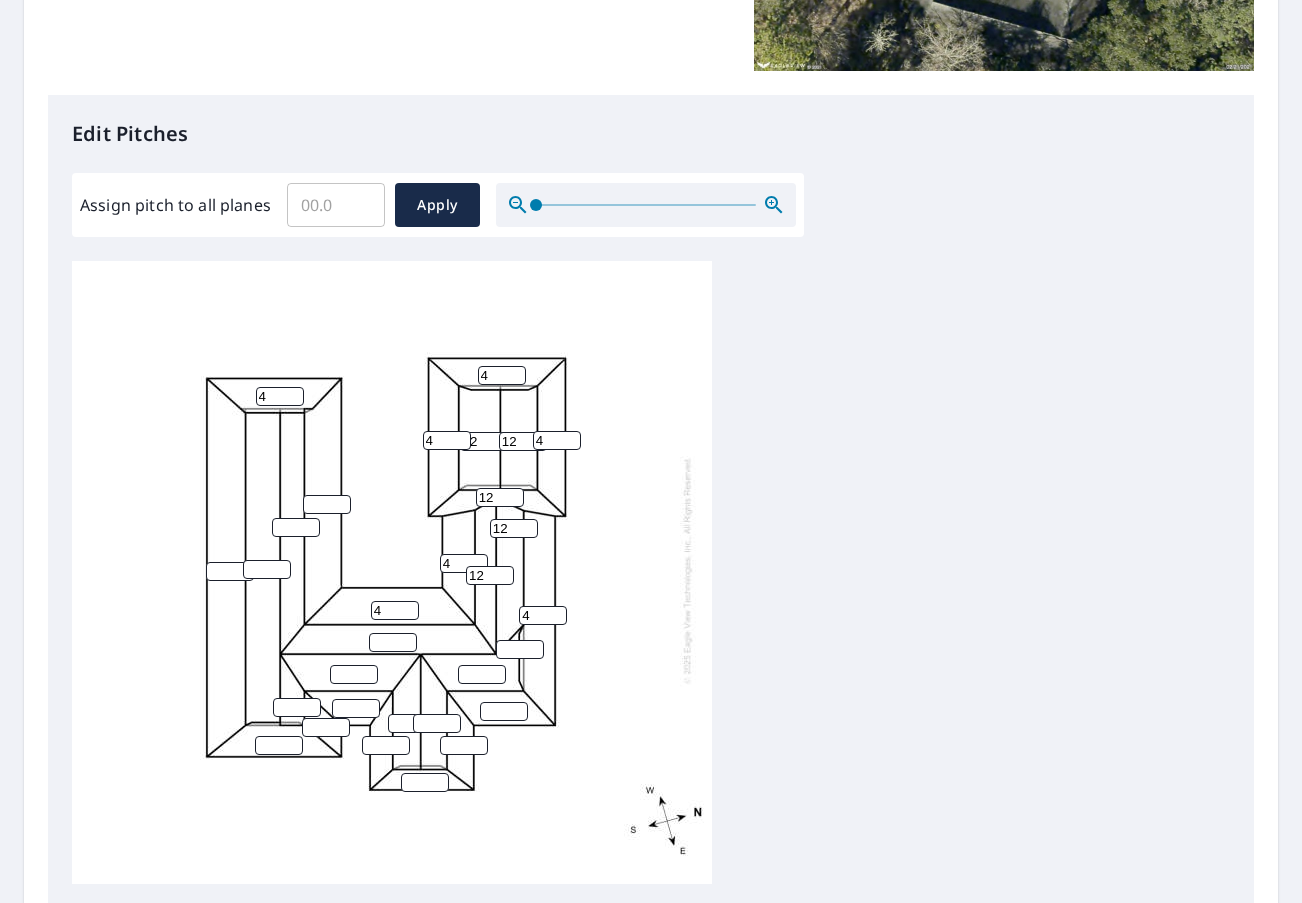 scroll, scrollTop: 446, scrollLeft: 0, axis: vertical 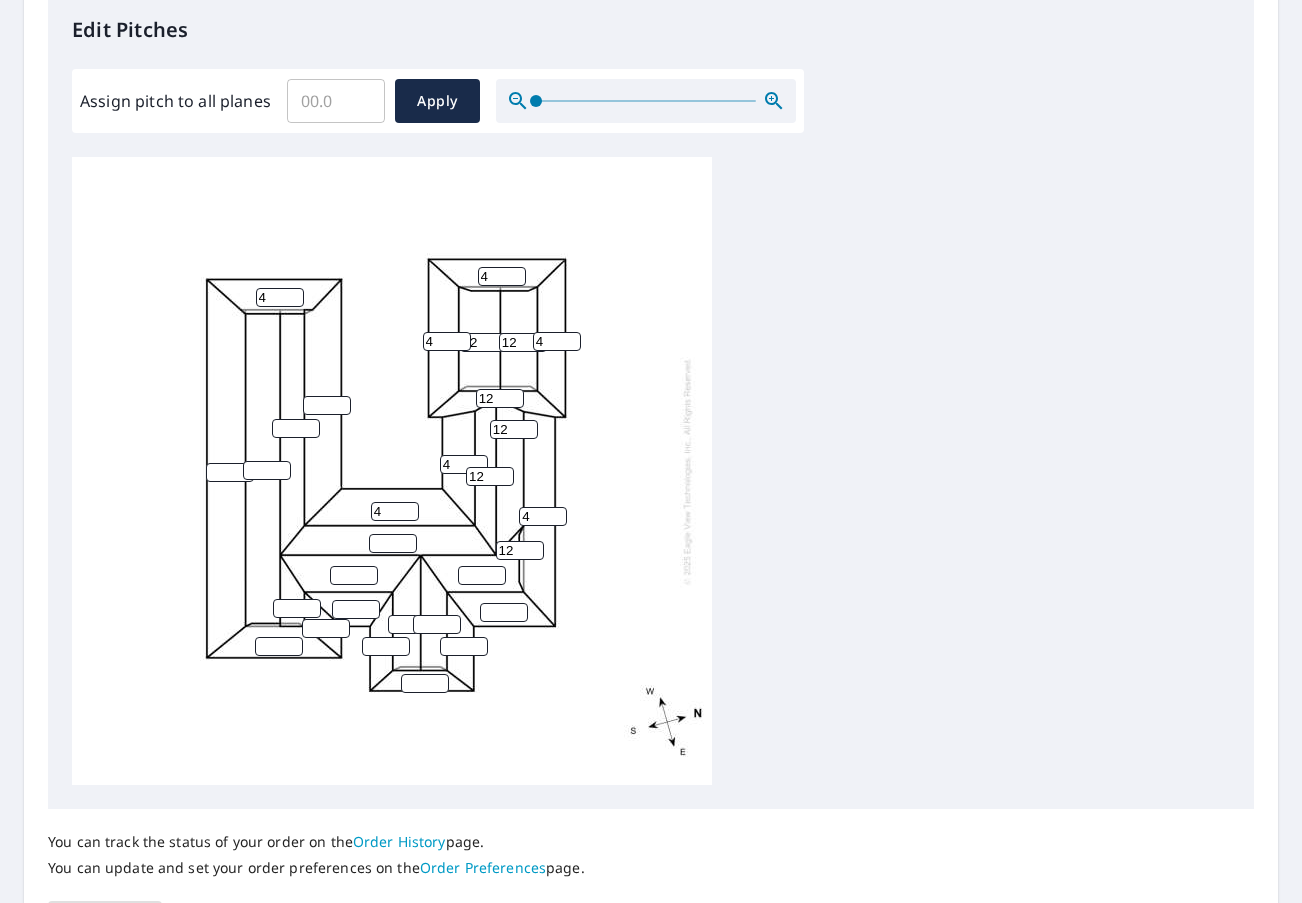 type on "12" 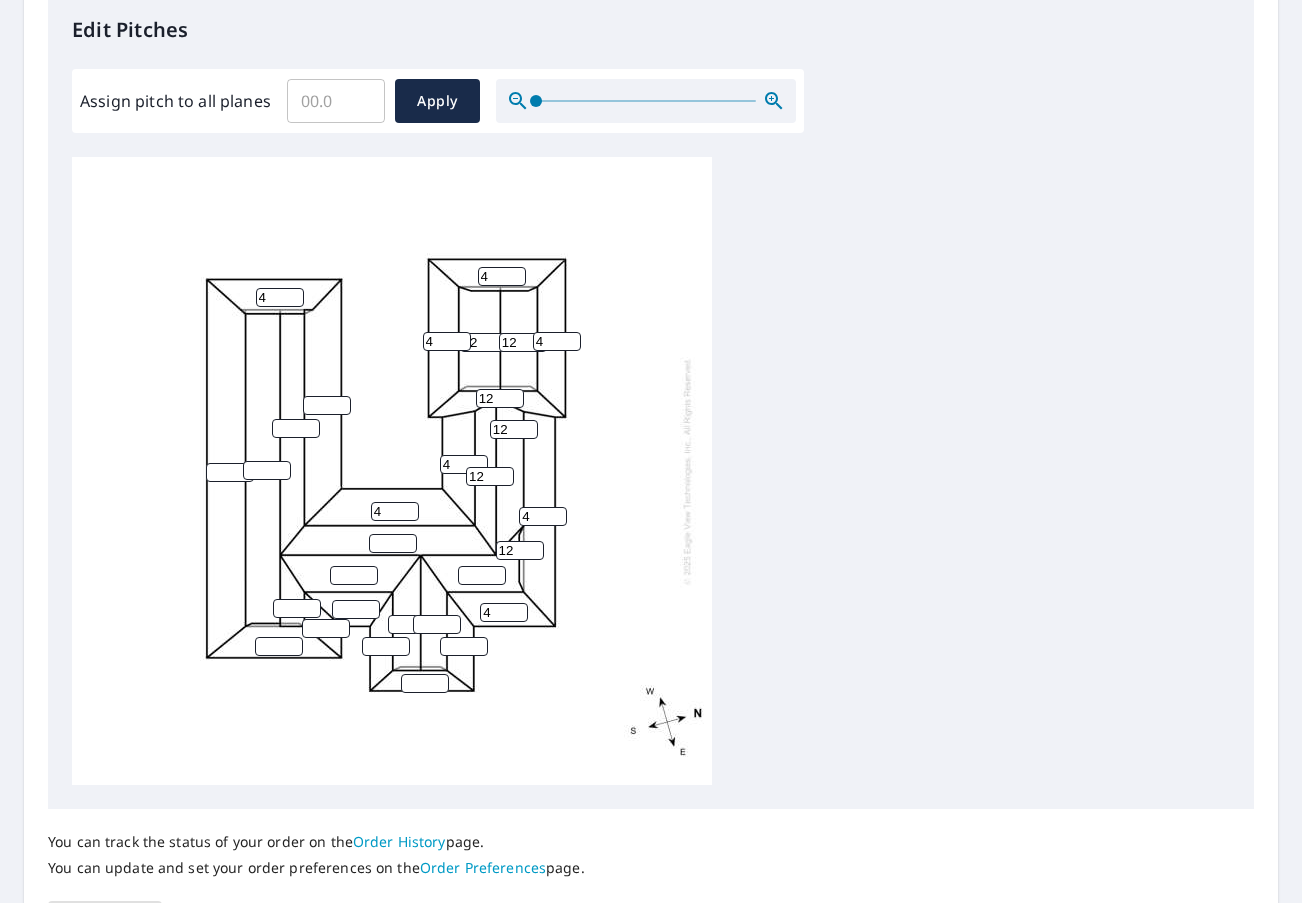 type on "4" 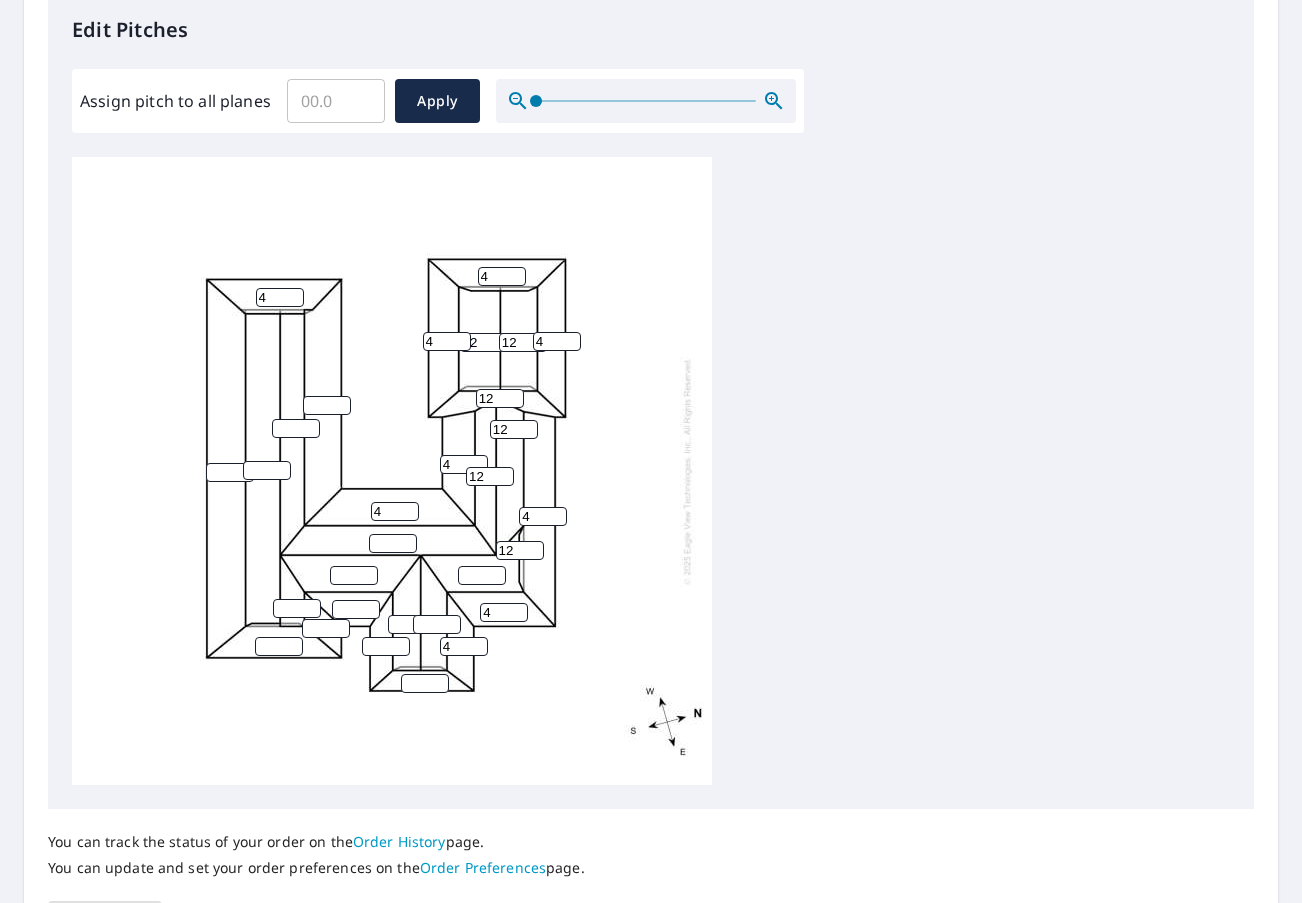 type on "4" 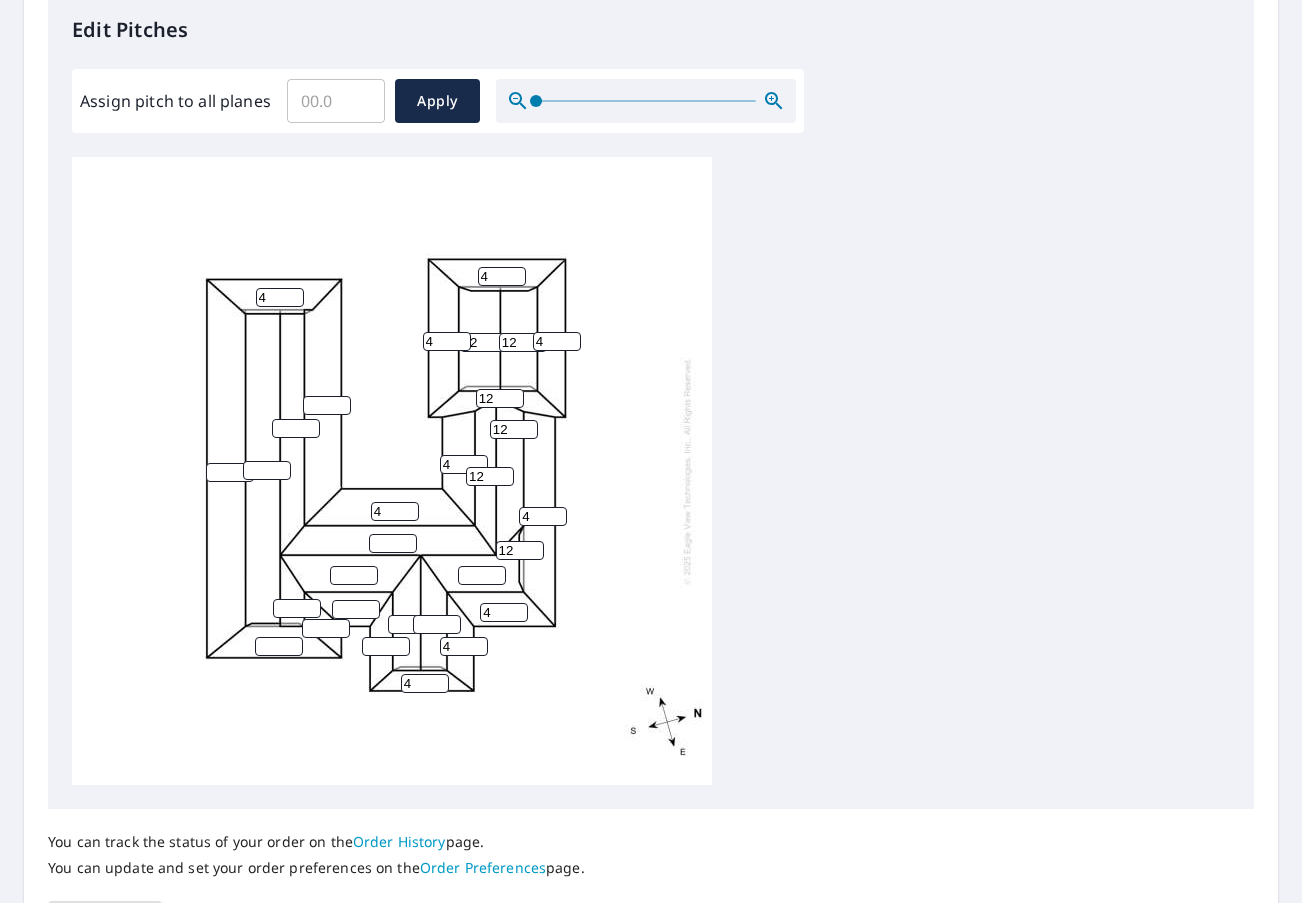 type on "4" 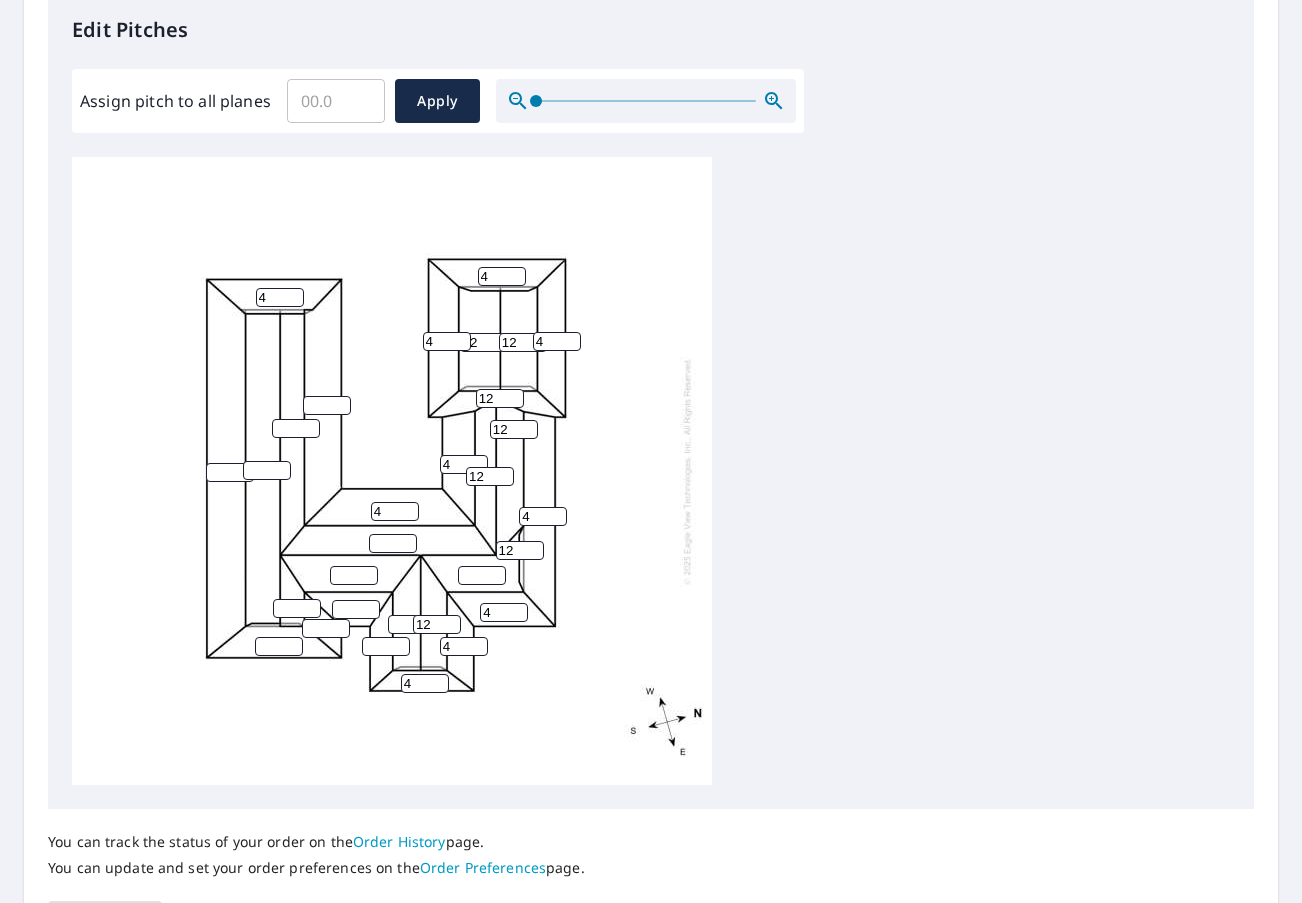 type on "12" 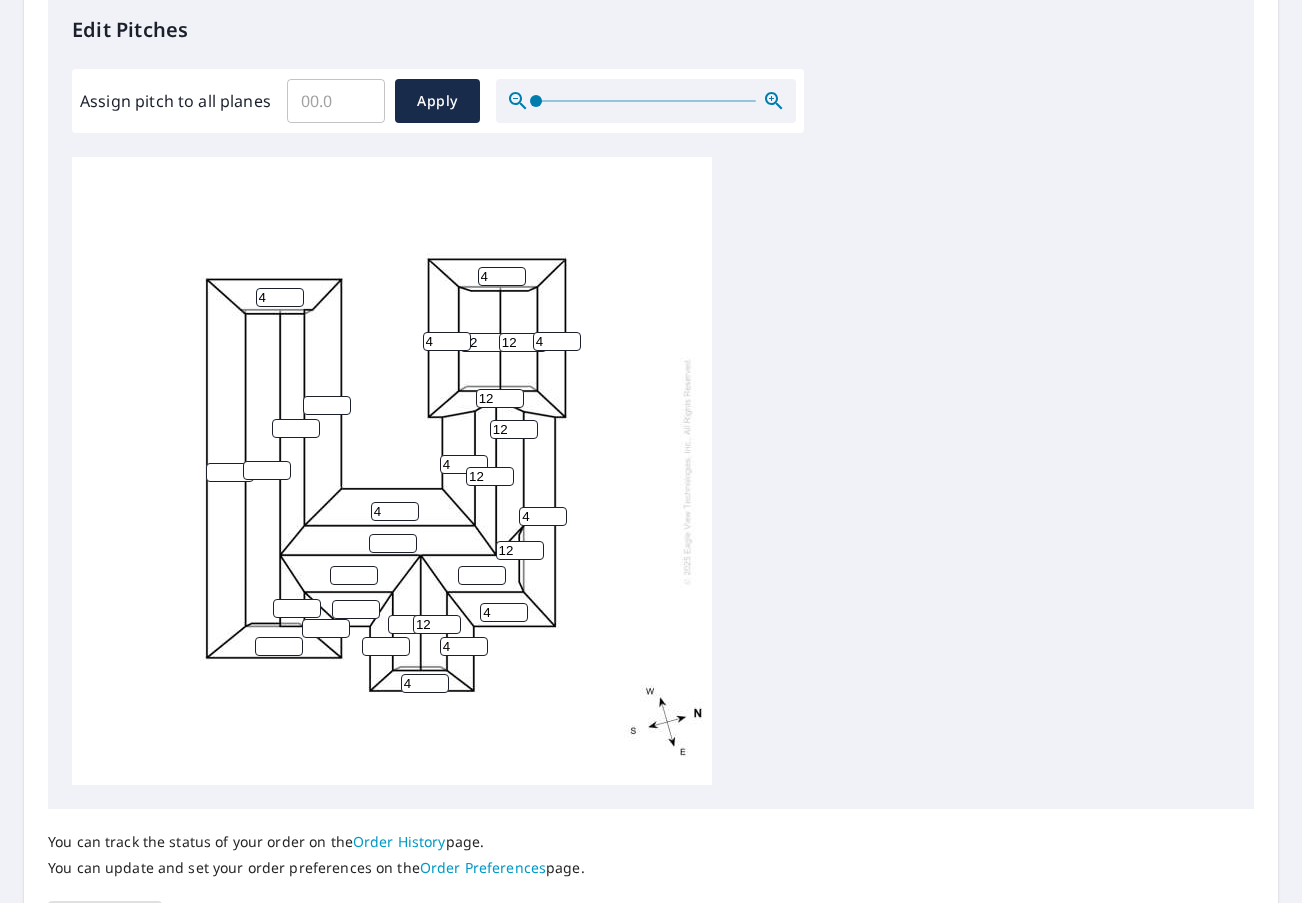 click at bounding box center [412, 624] 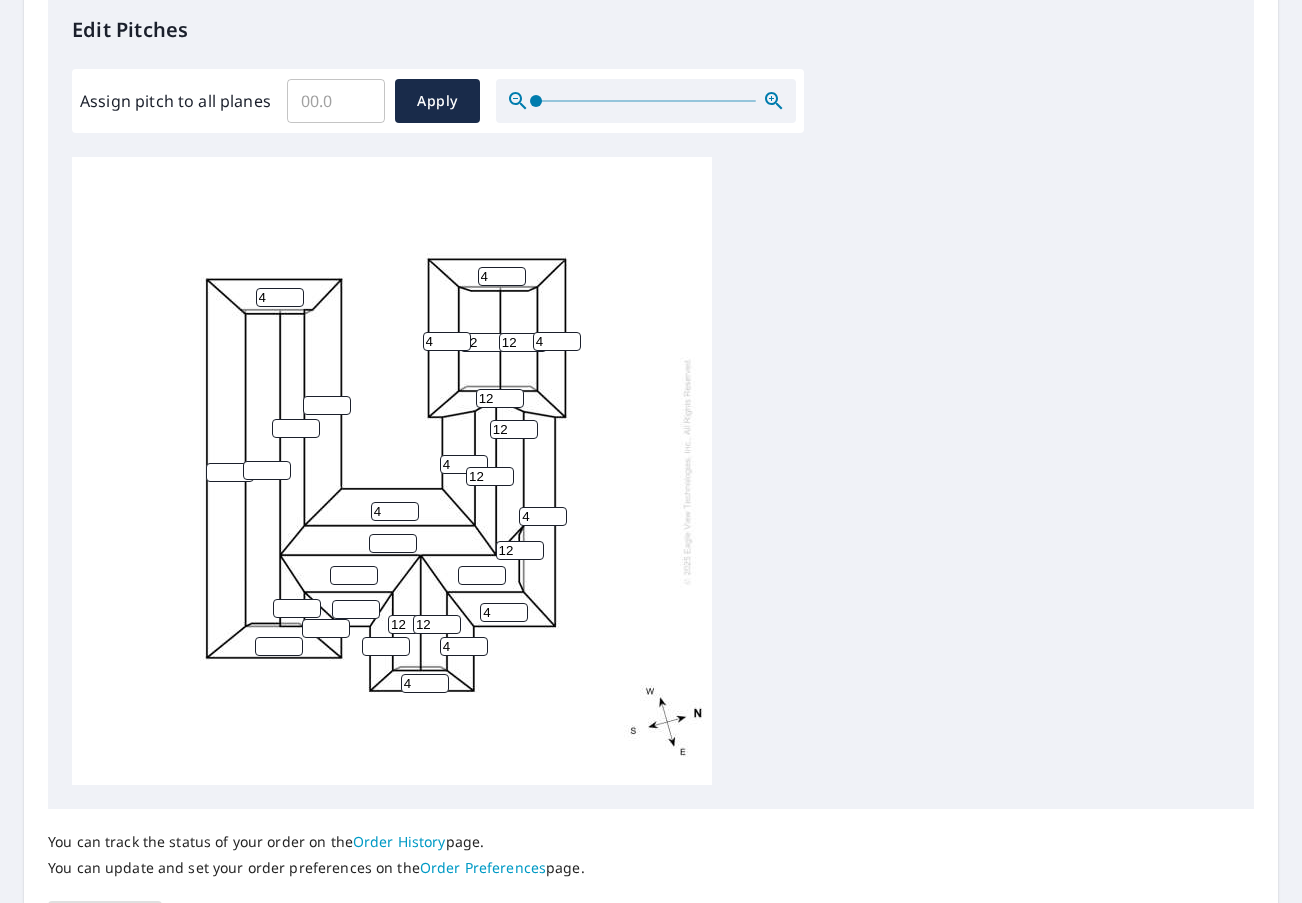 type on "12" 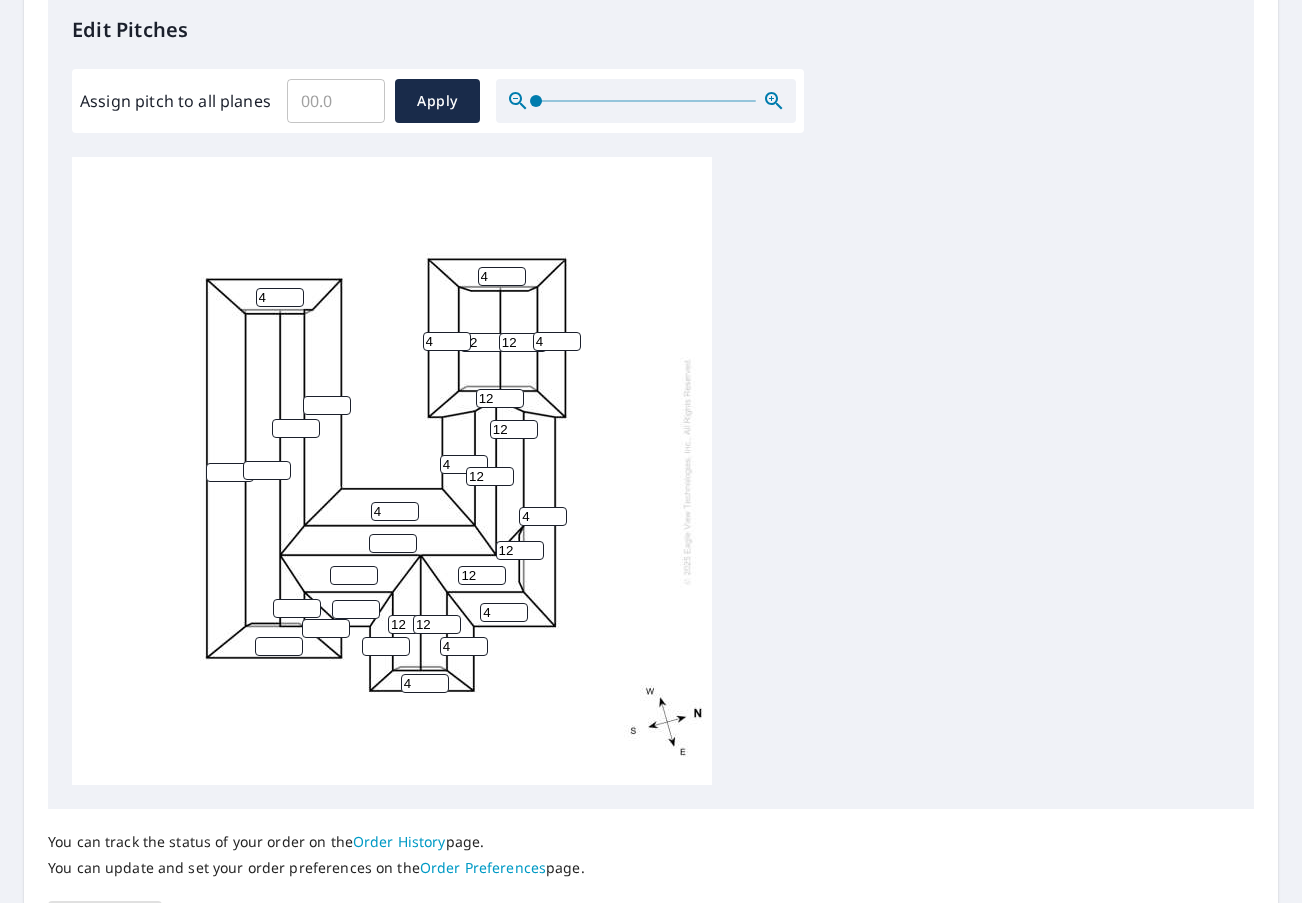 type on "12" 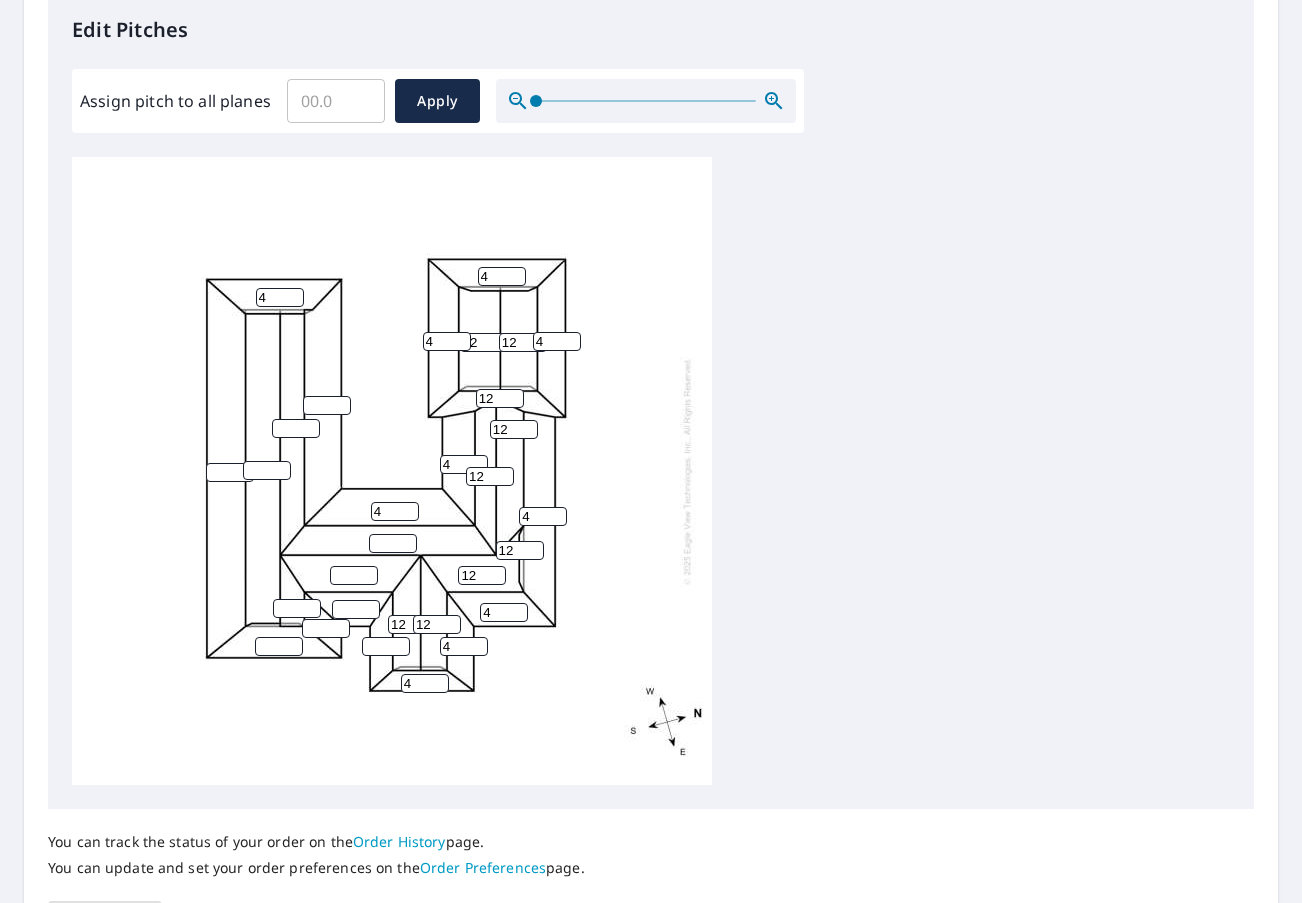 click at bounding box center [354, 575] 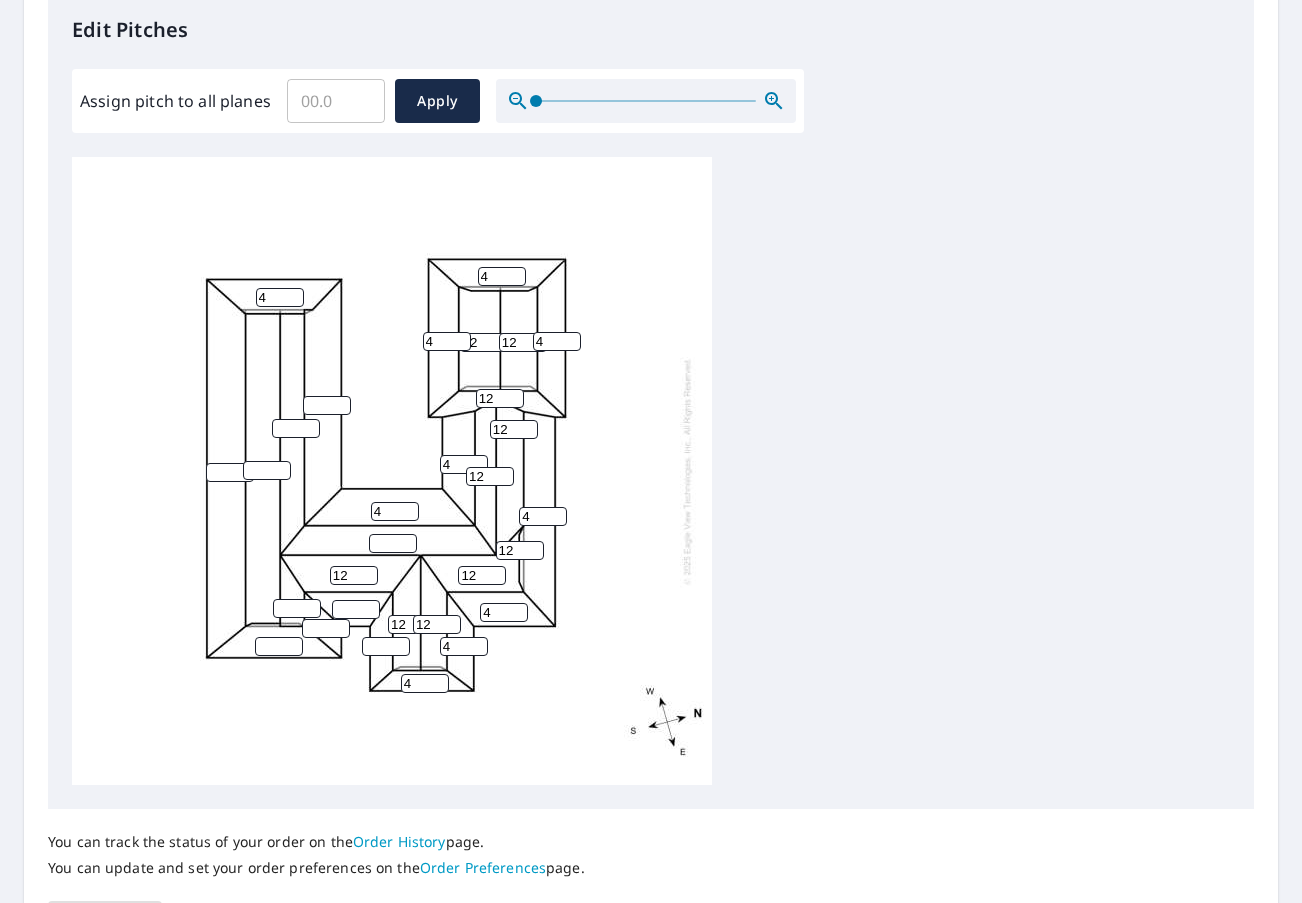type on "12" 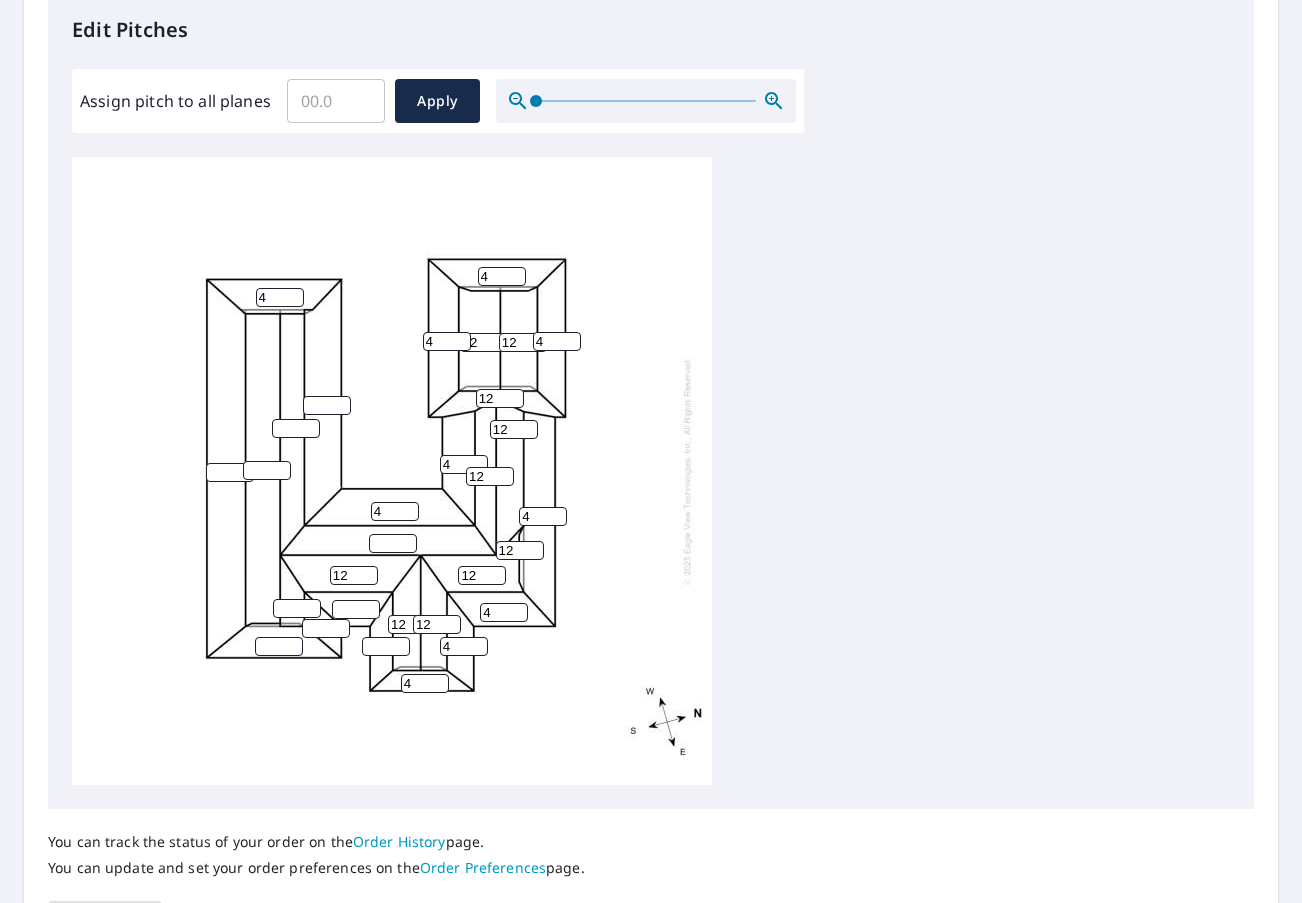 click at bounding box center [393, 543] 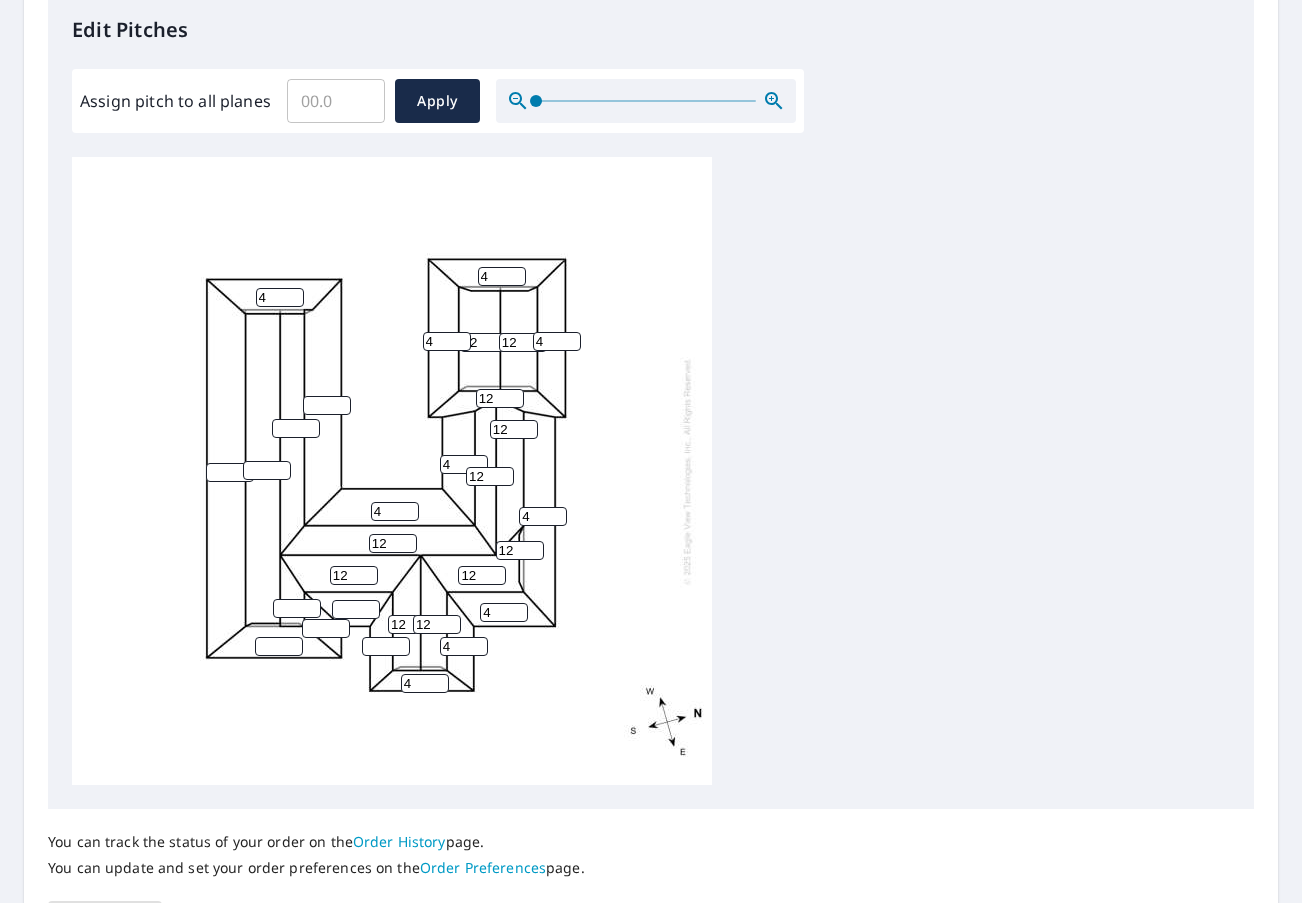 type on "12" 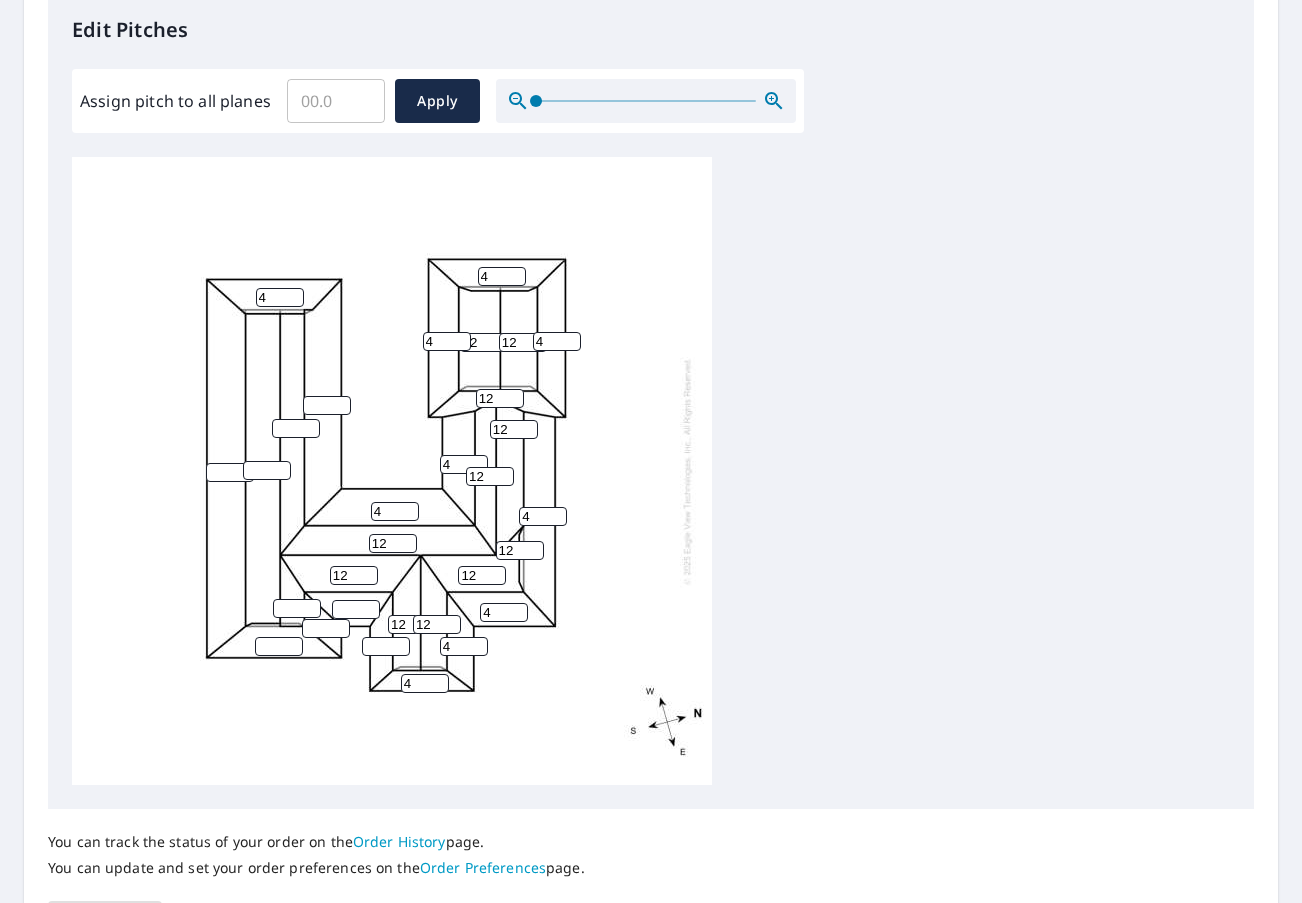 click at bounding box center [267, 470] 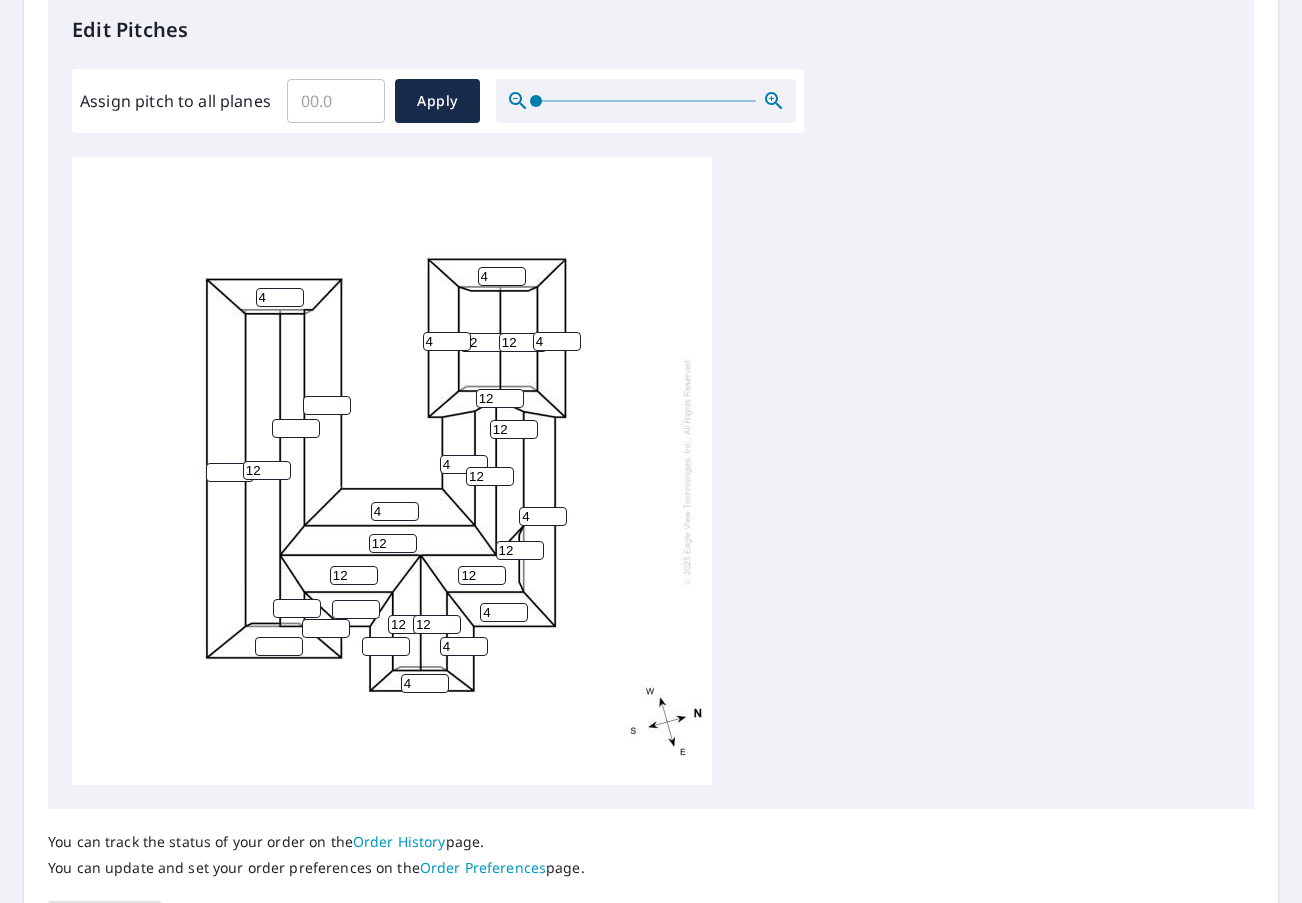 type on "12" 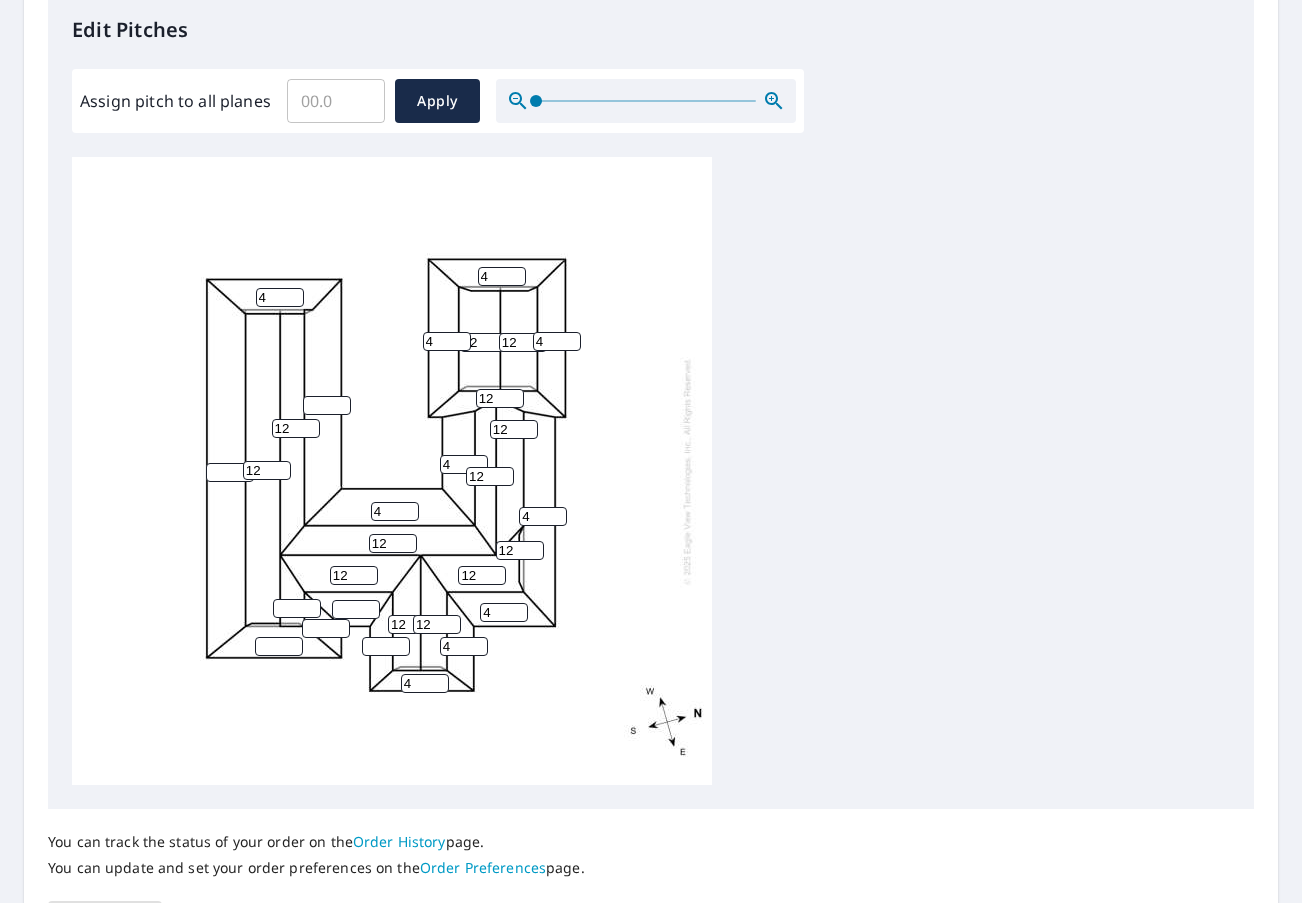 type on "12" 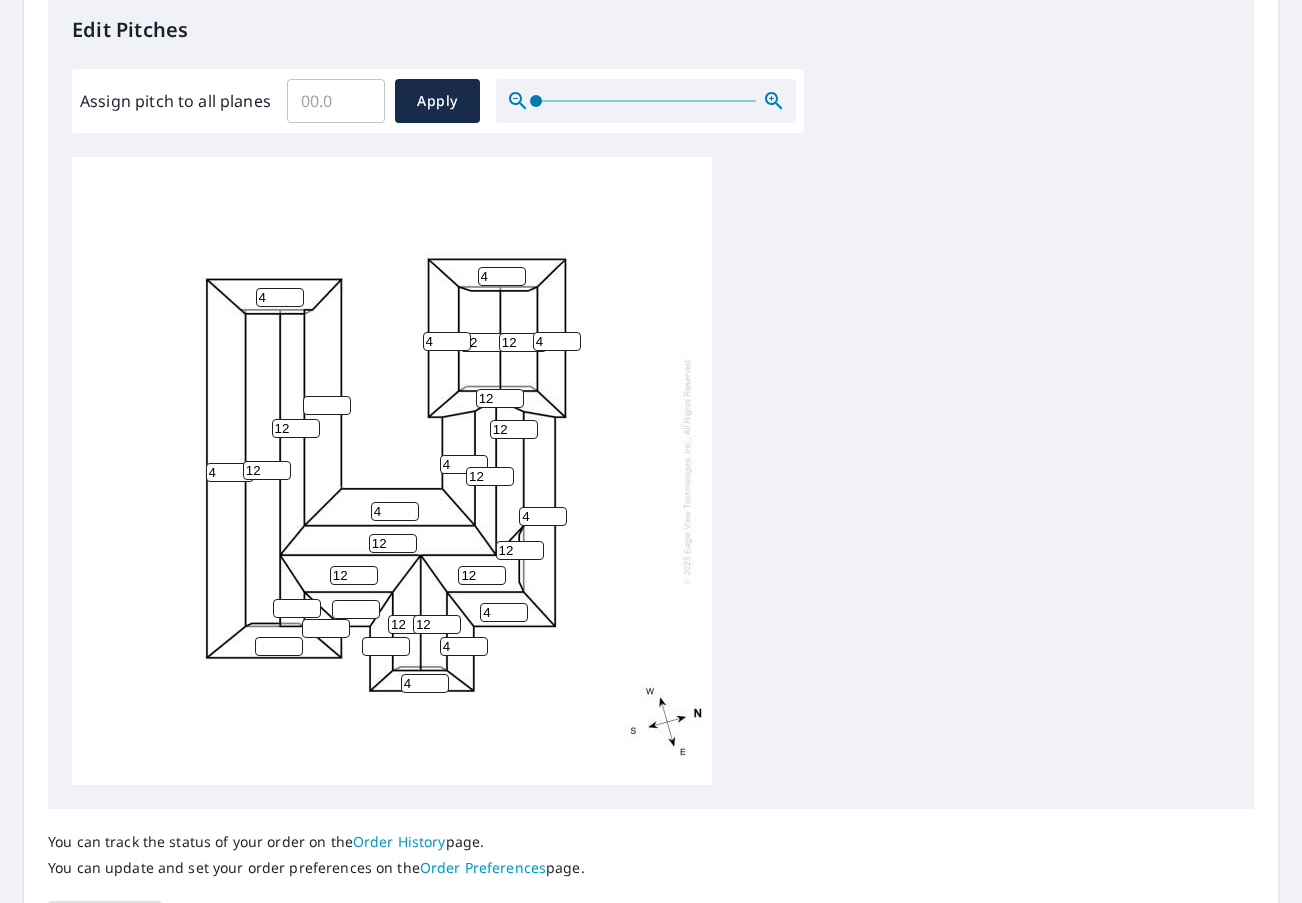 type on "4" 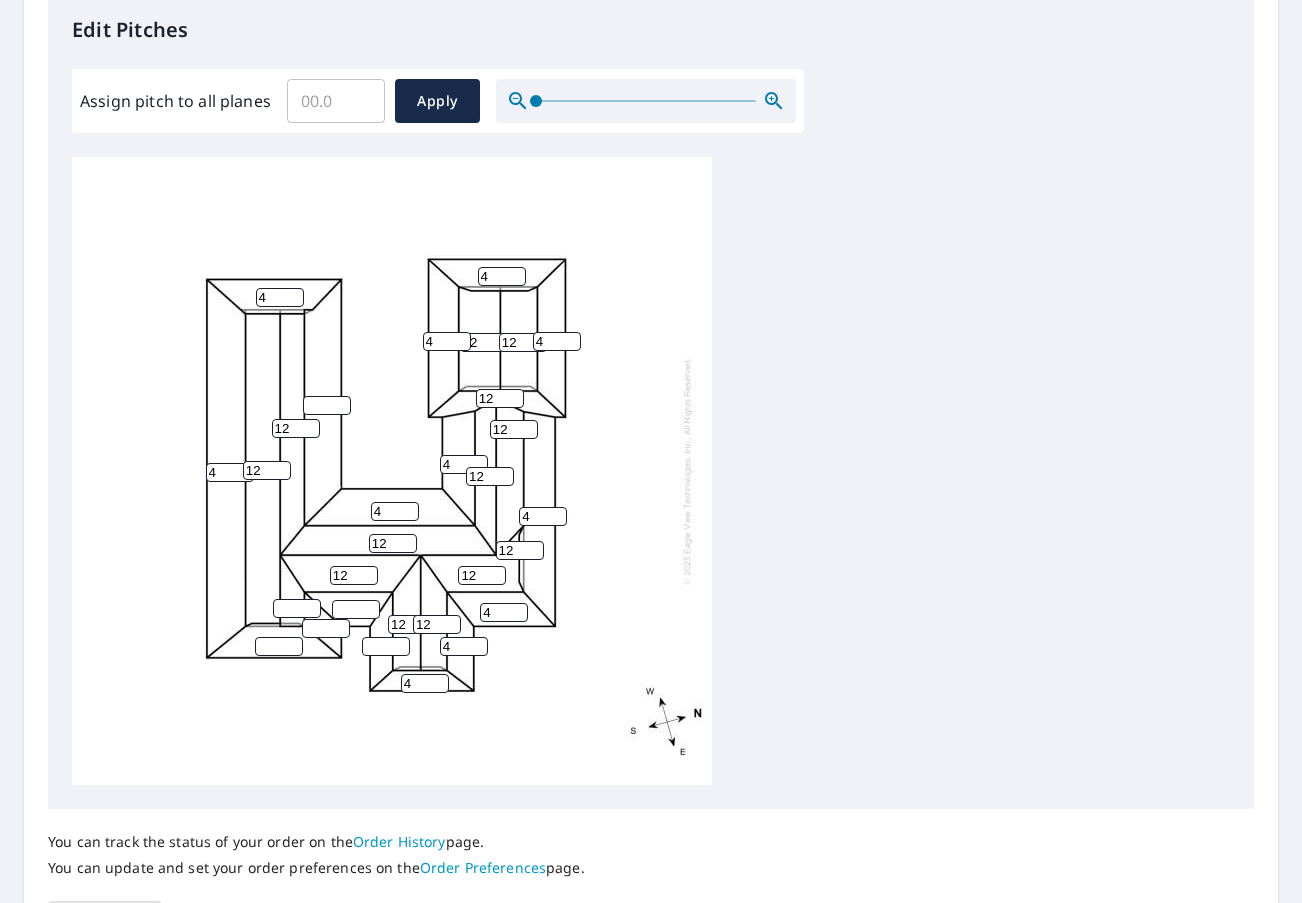 click at bounding box center (327, 405) 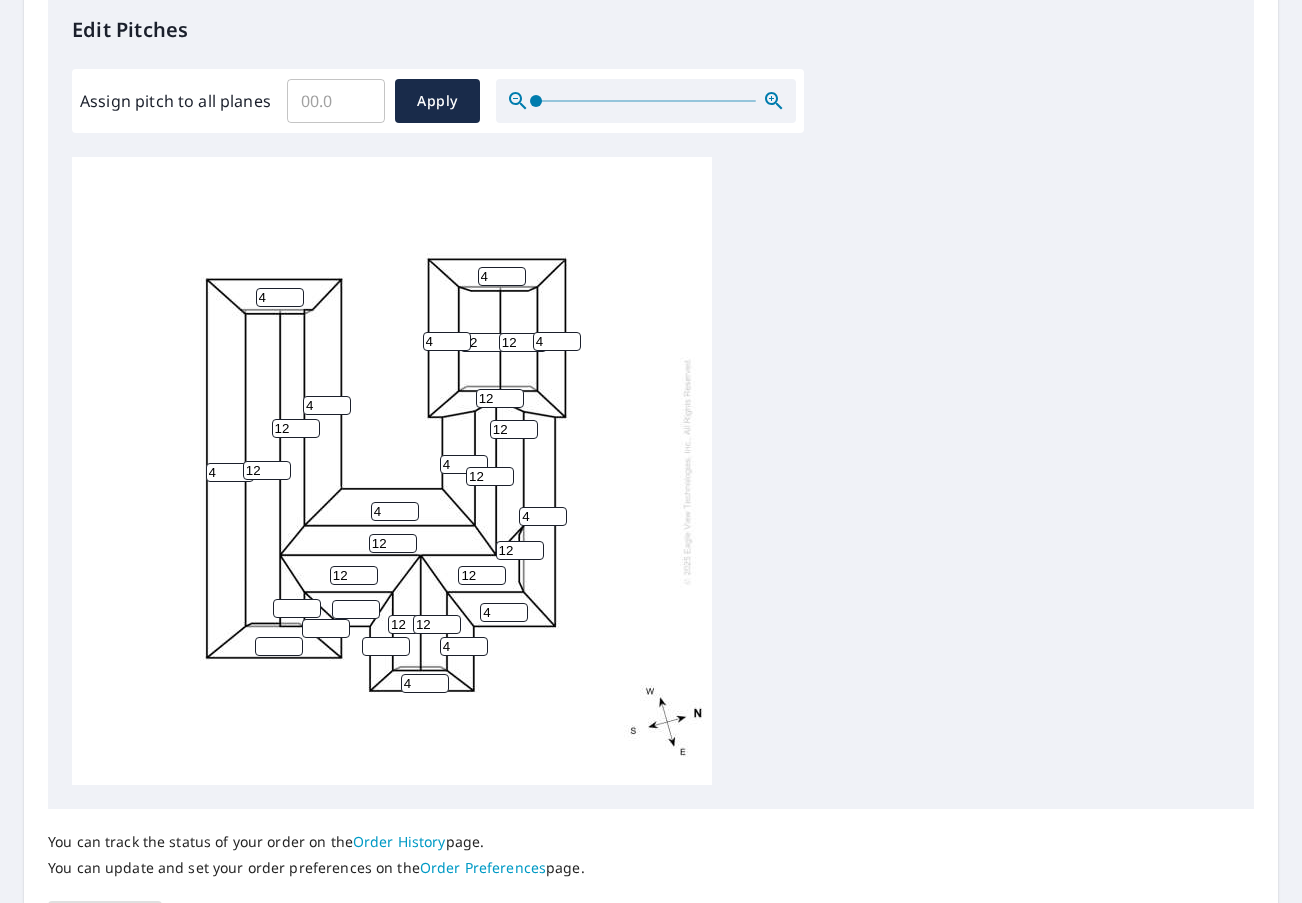 type on "4" 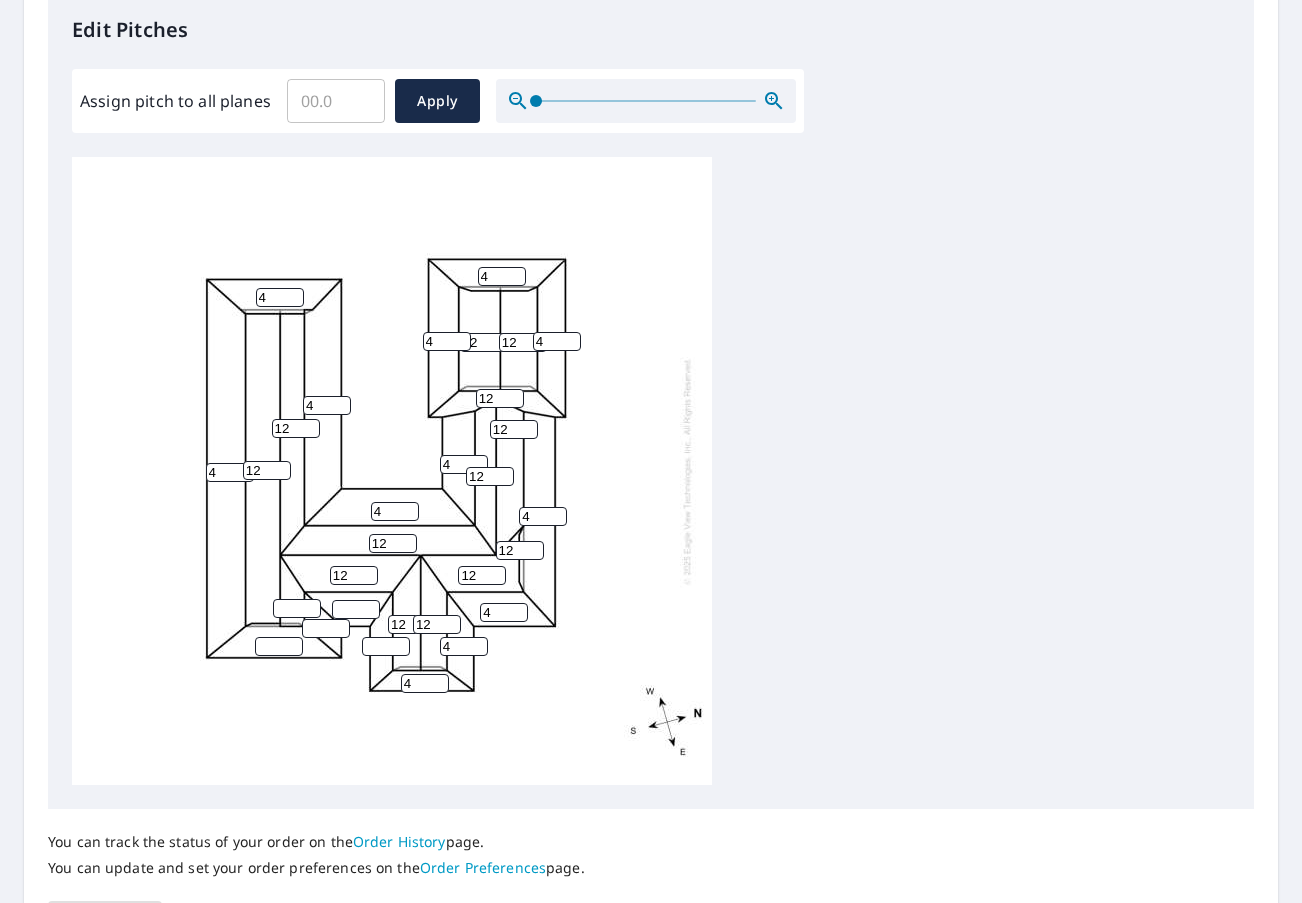 click at bounding box center [297, 608] 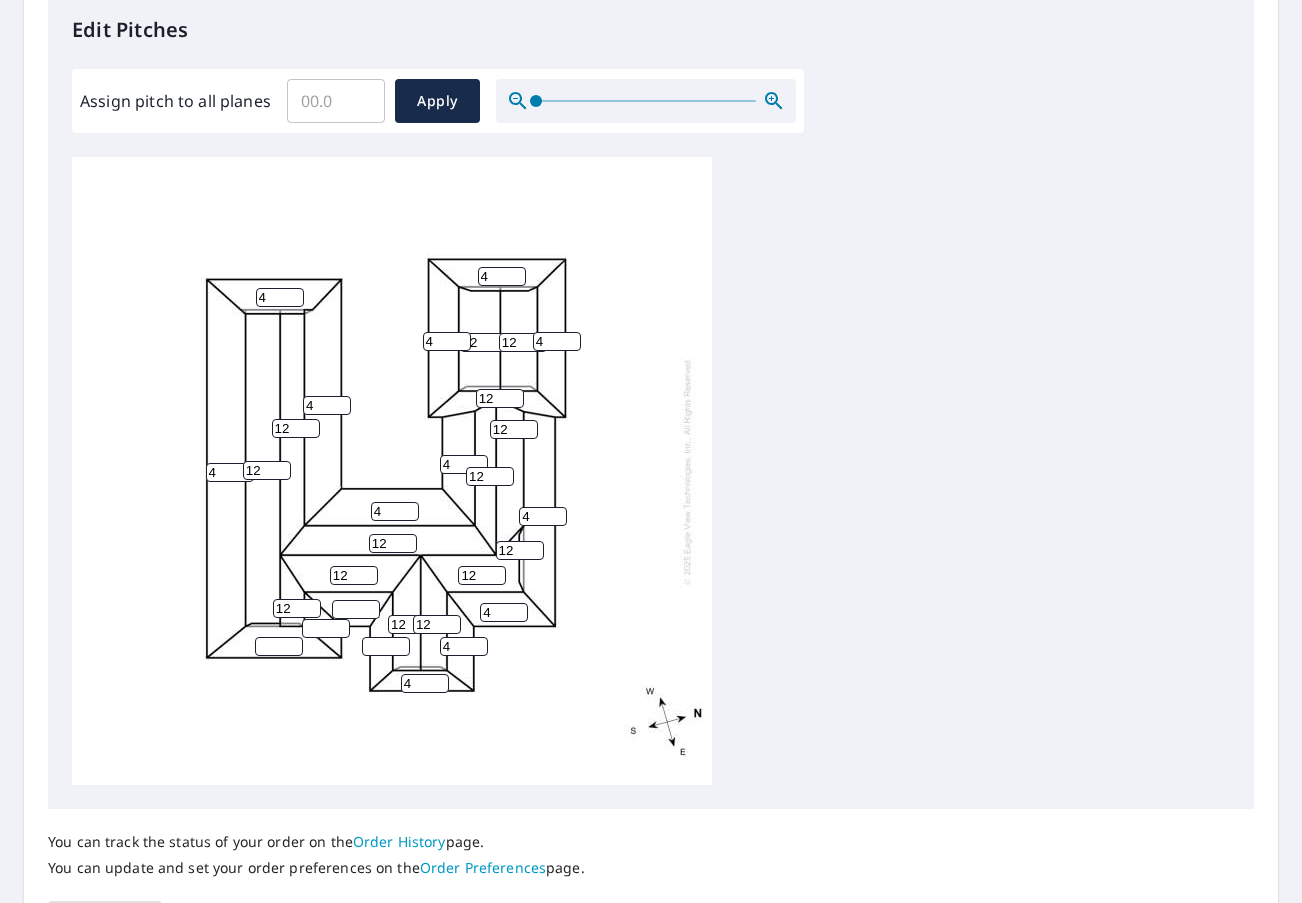 type on "12" 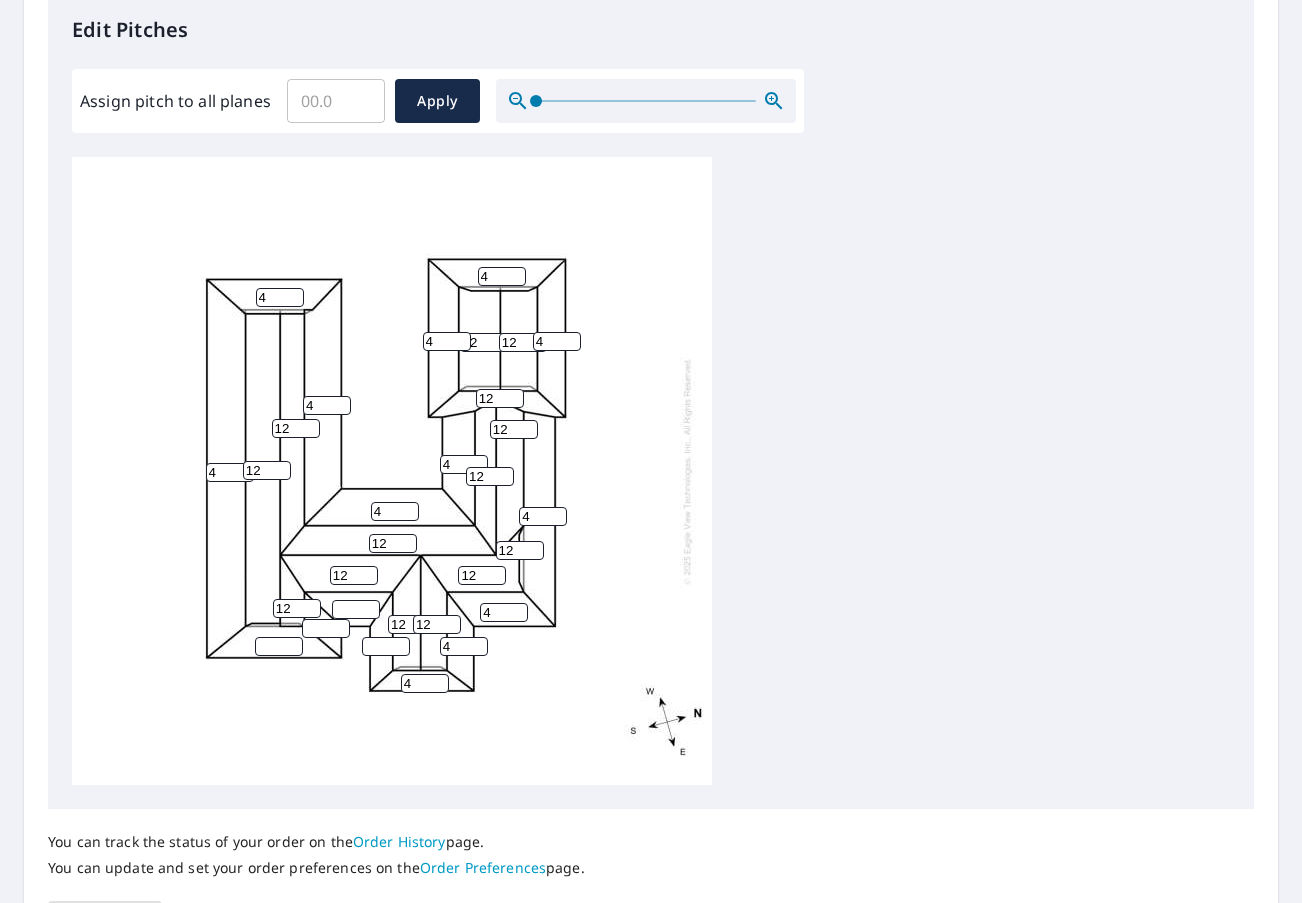 click at bounding box center (356, 609) 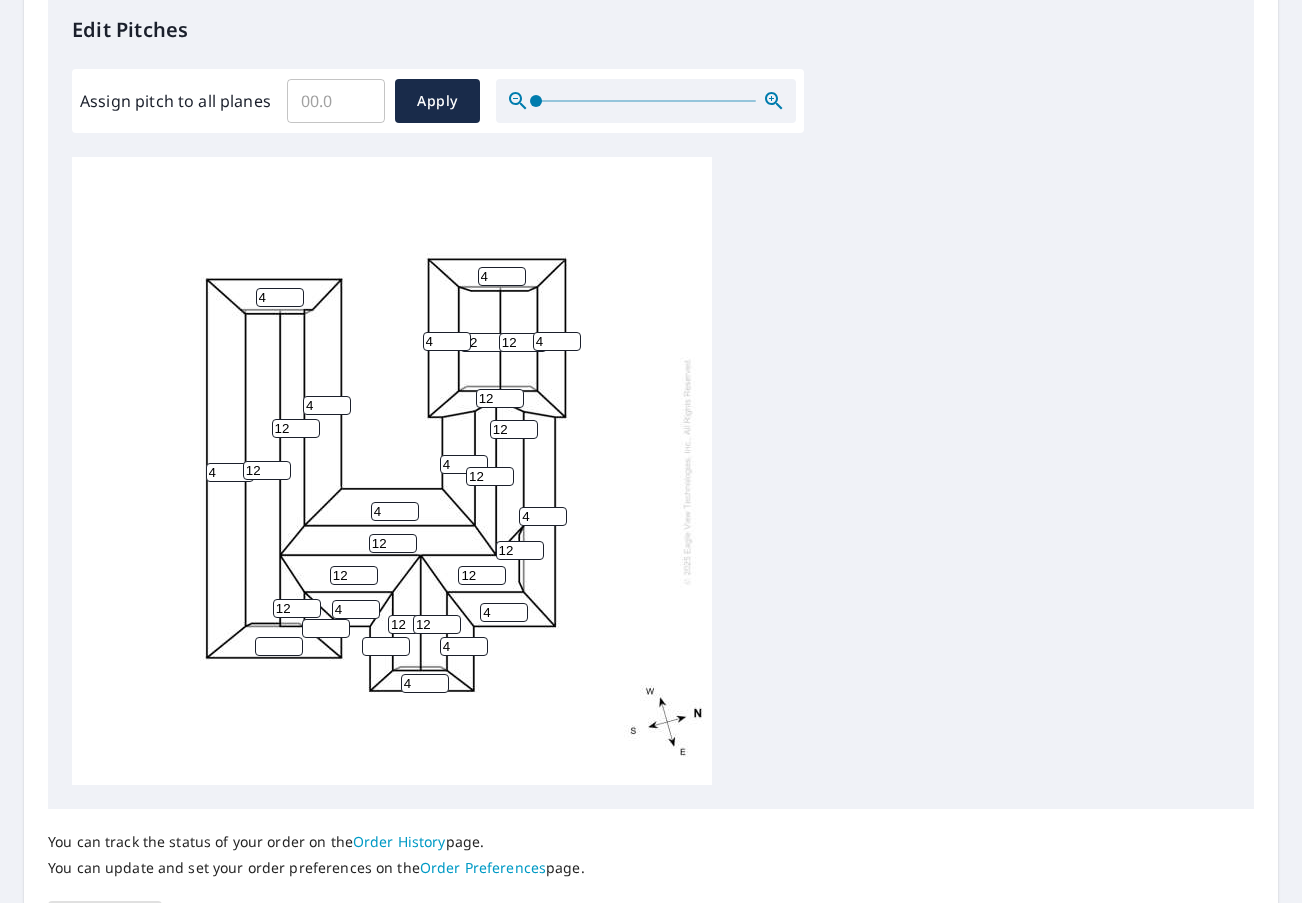 type on "4" 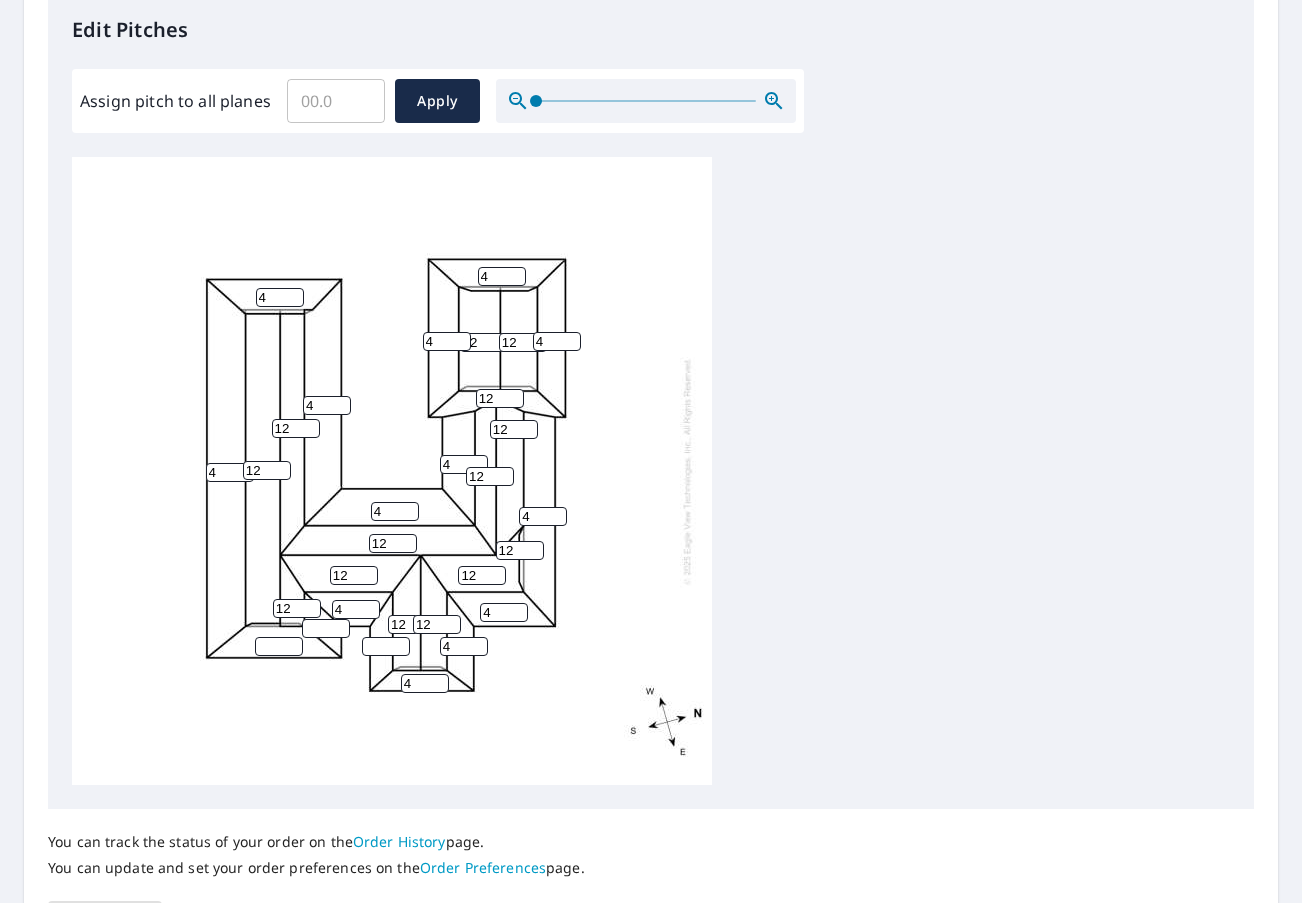 click at bounding box center [326, 628] 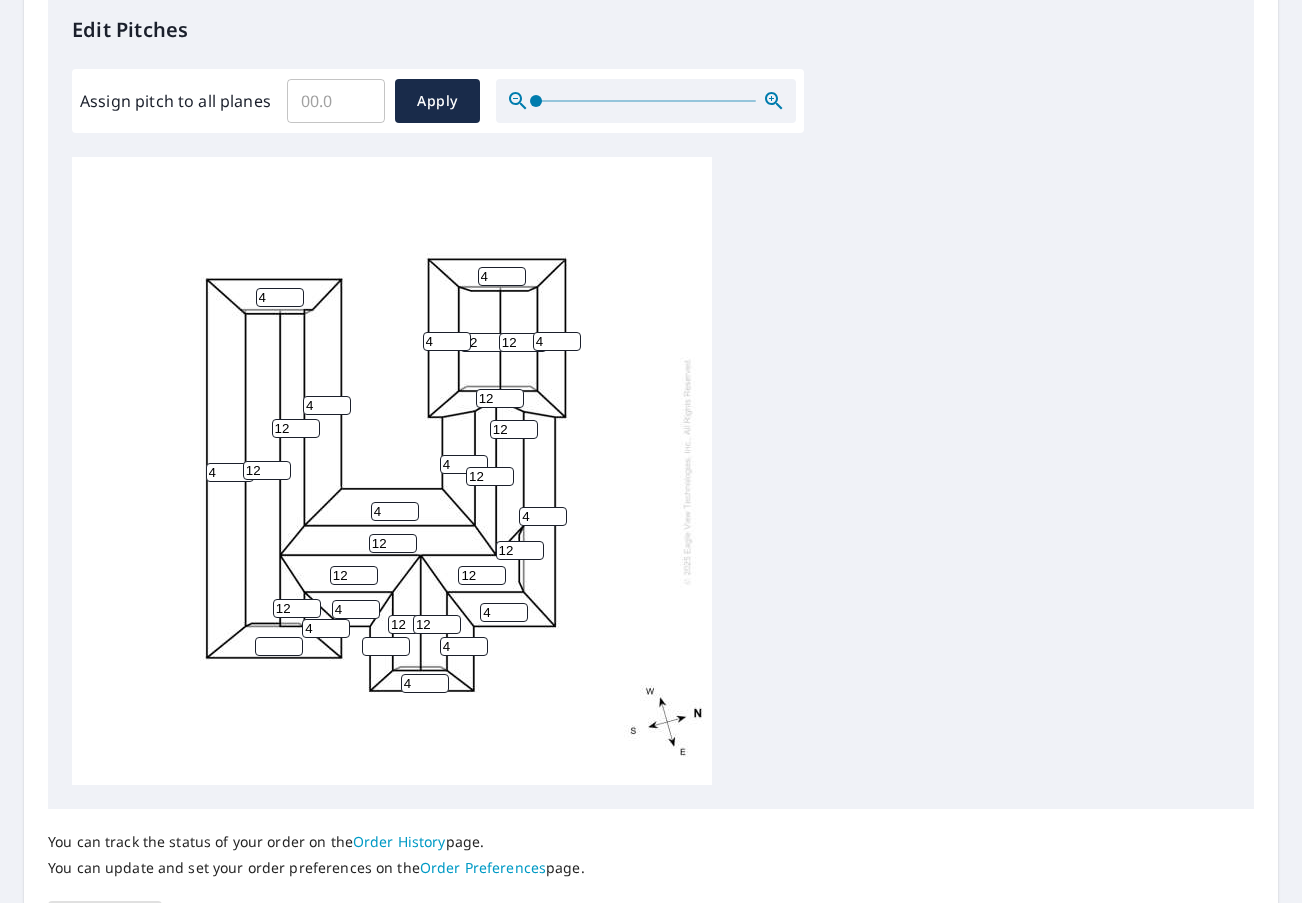 type on "4" 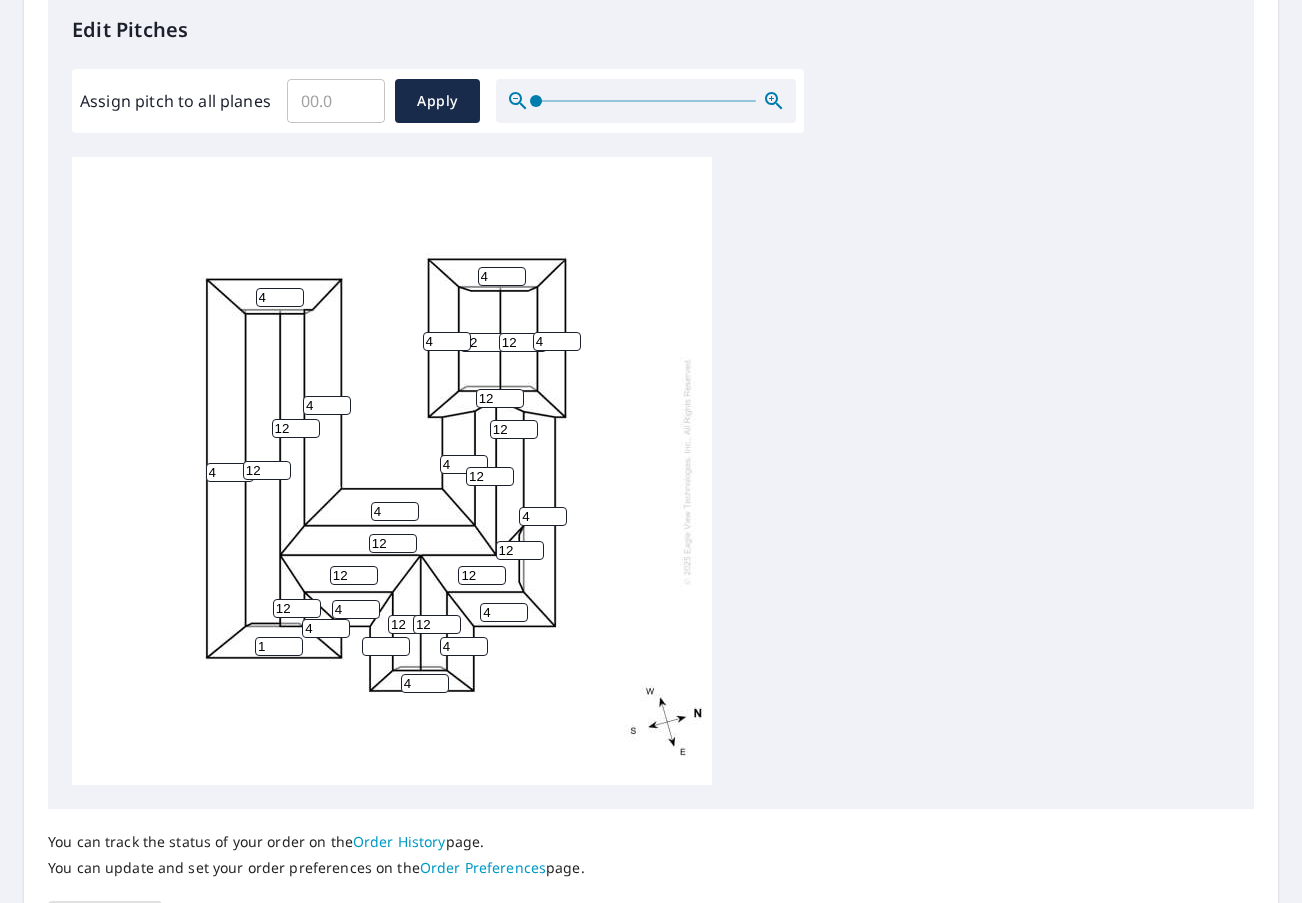click on "1" at bounding box center (279, 646) 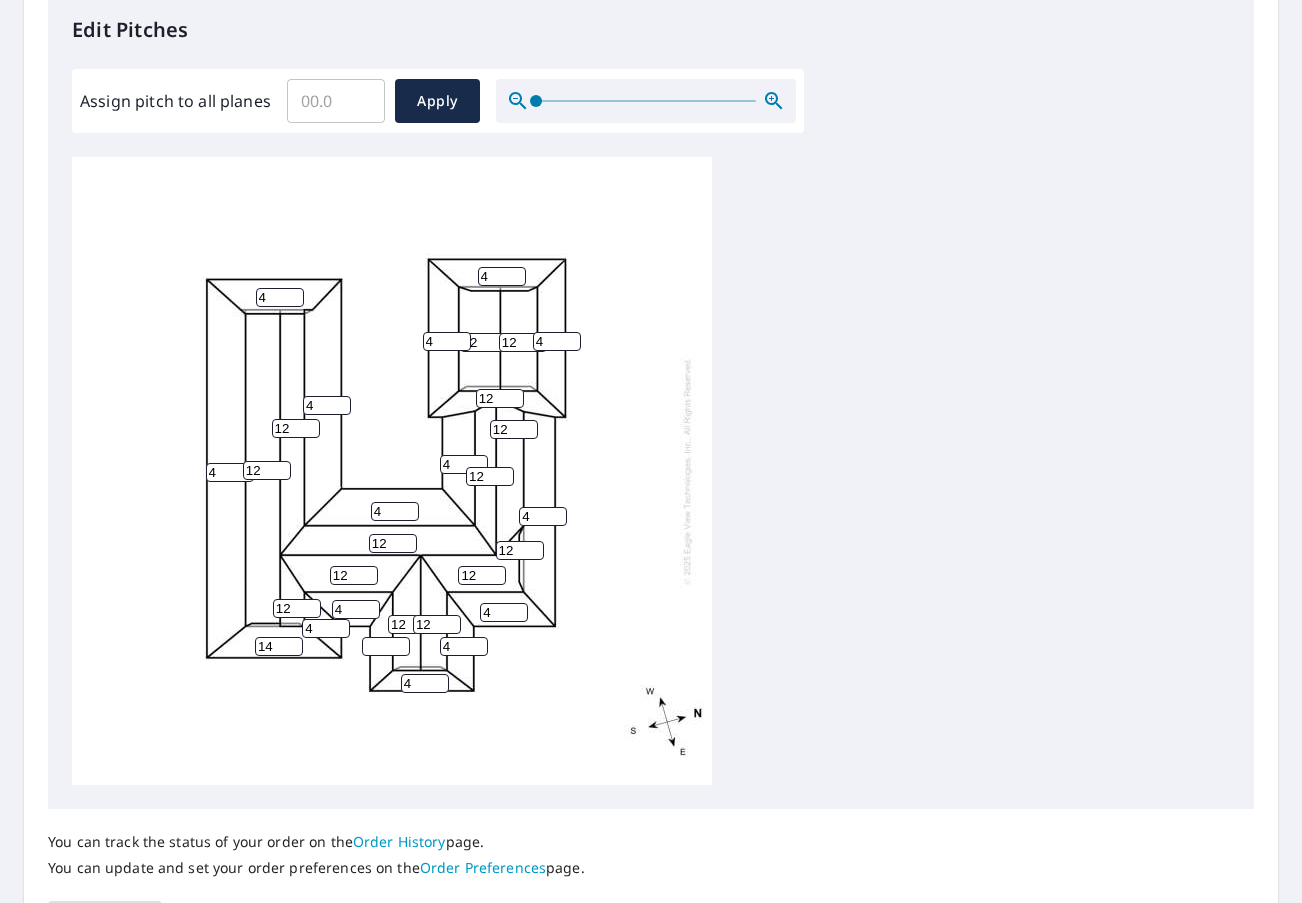 type on "14" 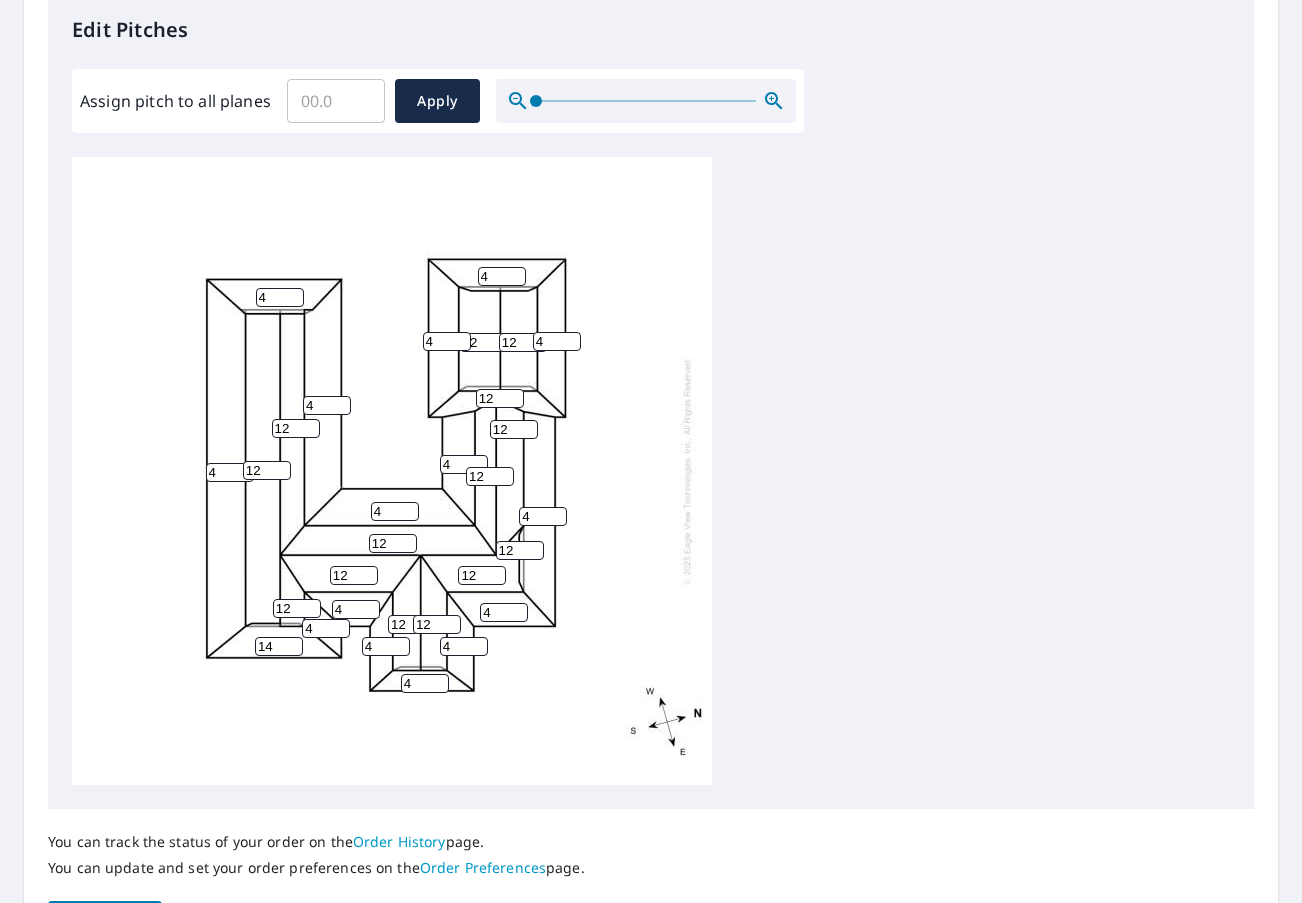 type on "4" 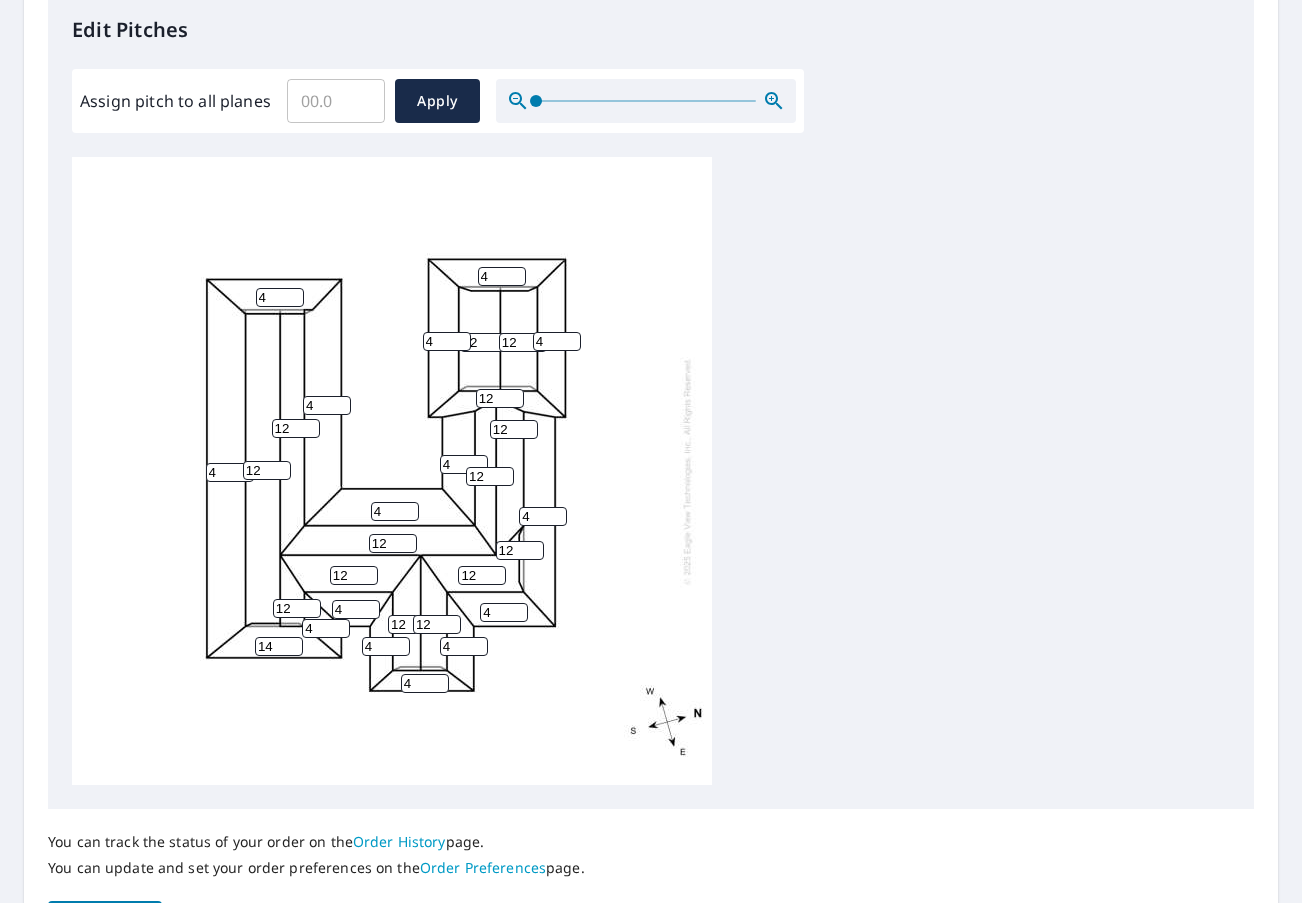 click on "4 12 4 4 12 12 4 12 12 4 12 12 4 4 12 4 14 4 12 12 4 12 12 4 4 4 4 12 4 12" at bounding box center (651, 471) 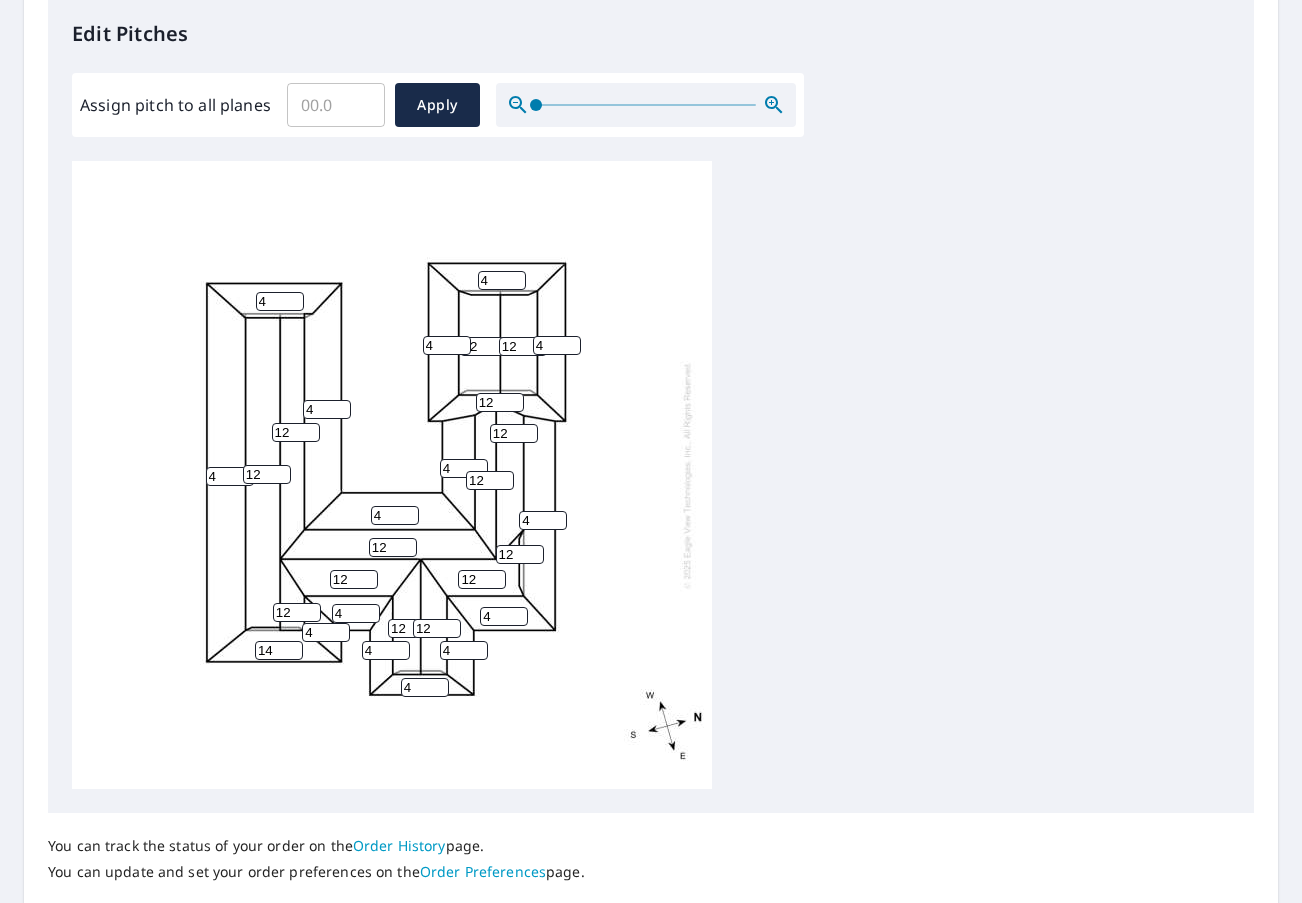 scroll, scrollTop: 20, scrollLeft: 0, axis: vertical 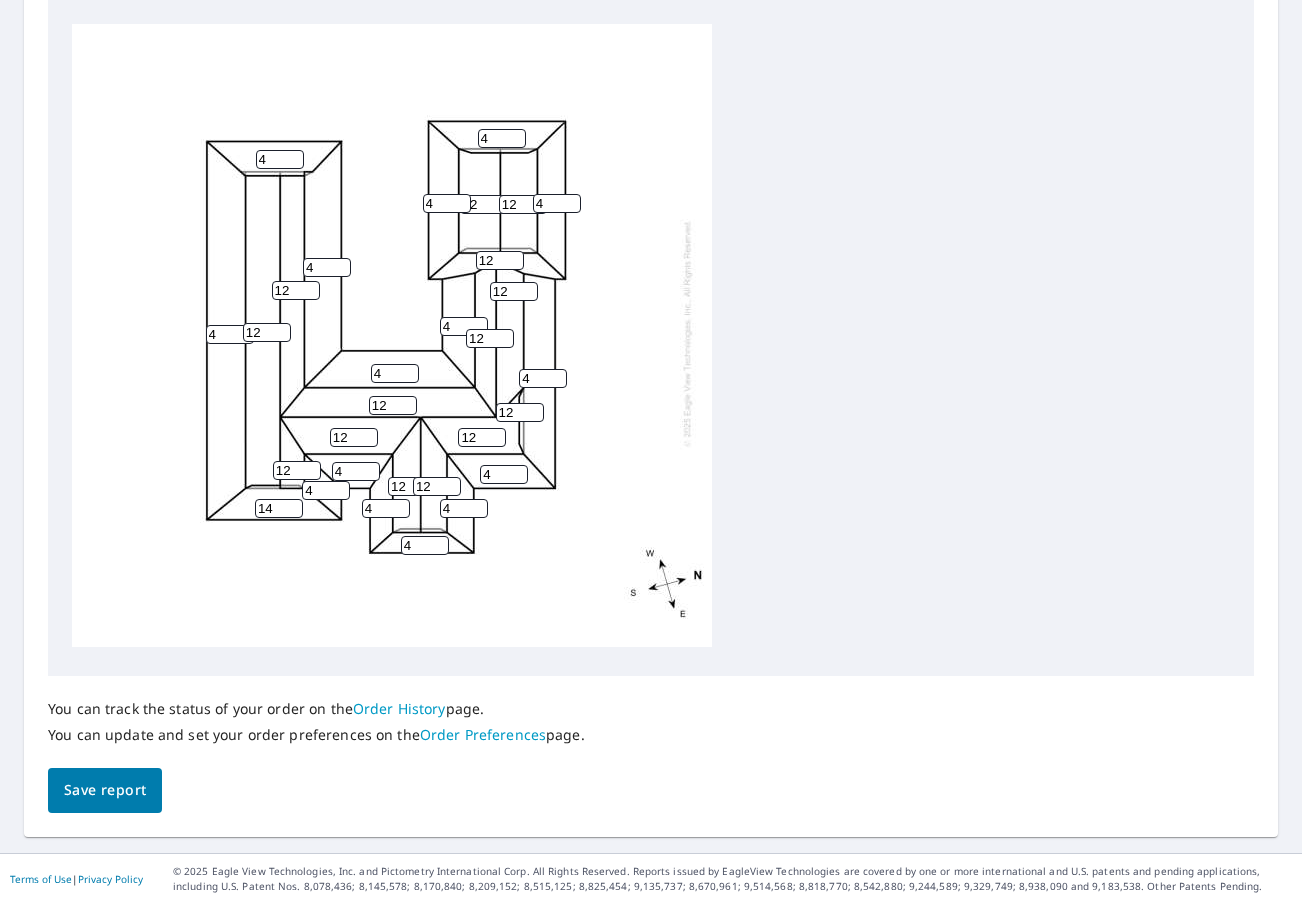 click on "Save report" at bounding box center (105, 790) 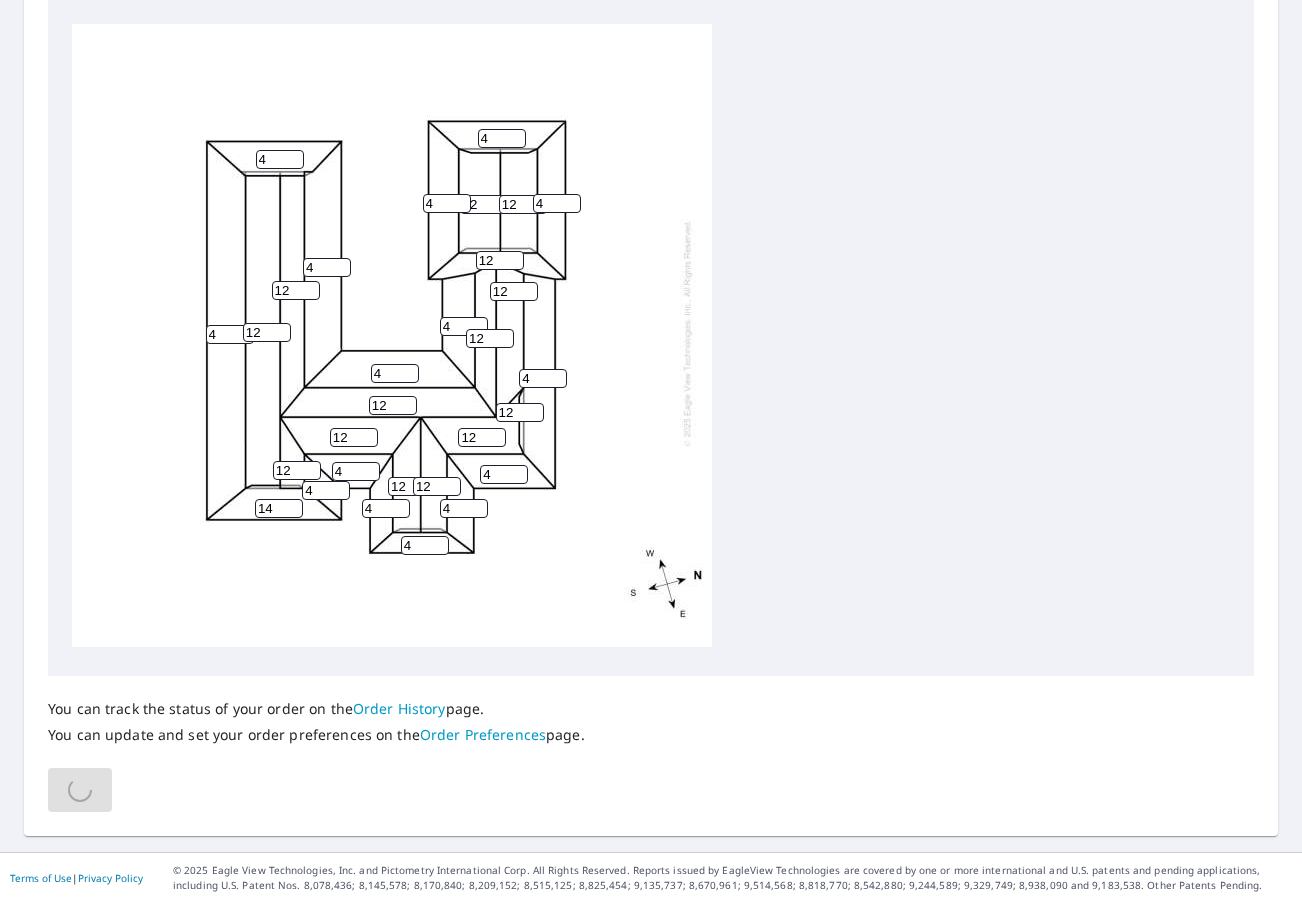 scroll, scrollTop: 0, scrollLeft: 0, axis: both 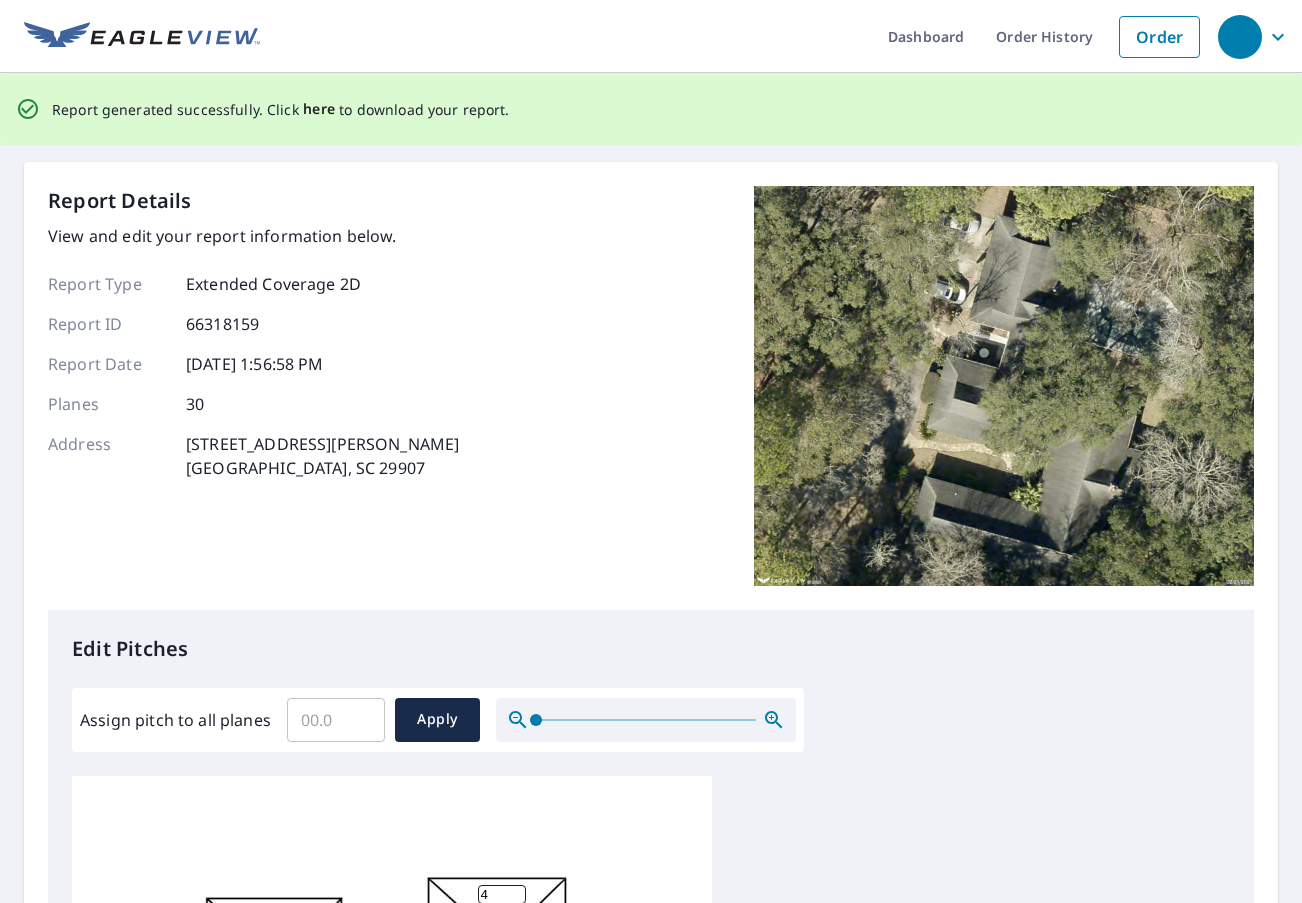 click on "here" at bounding box center [319, 109] 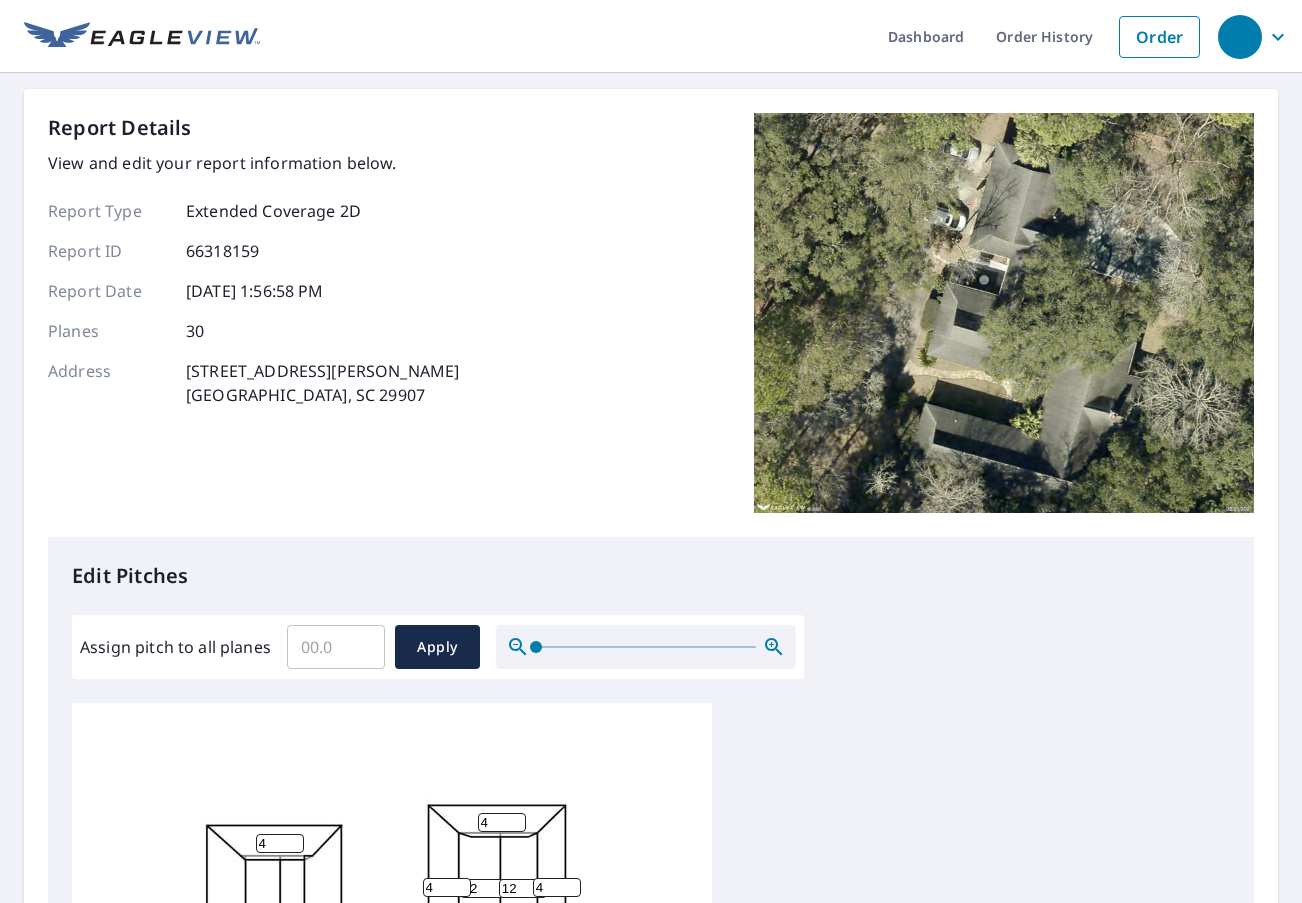 click at bounding box center (1004, 313) 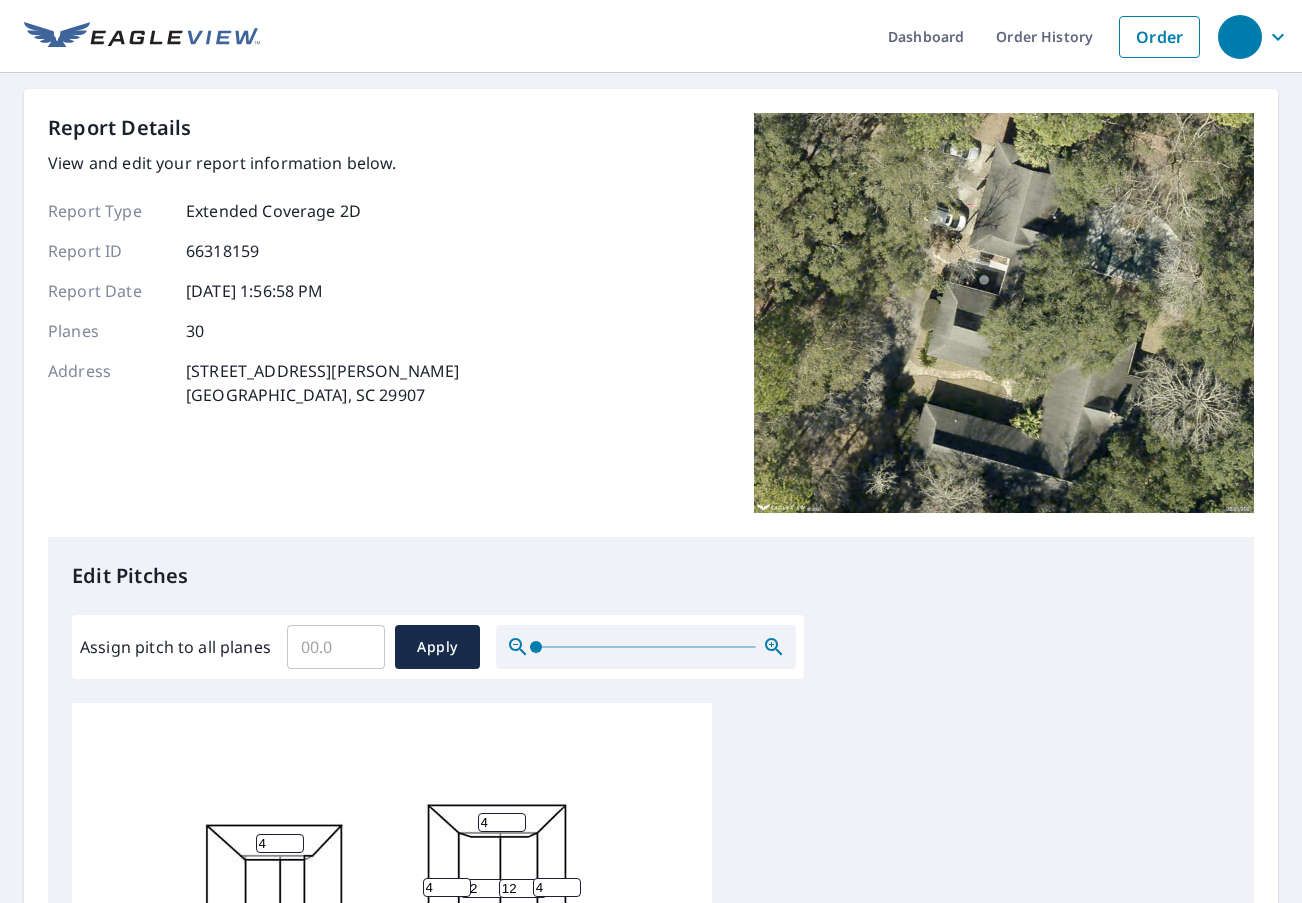scroll, scrollTop: 211, scrollLeft: 0, axis: vertical 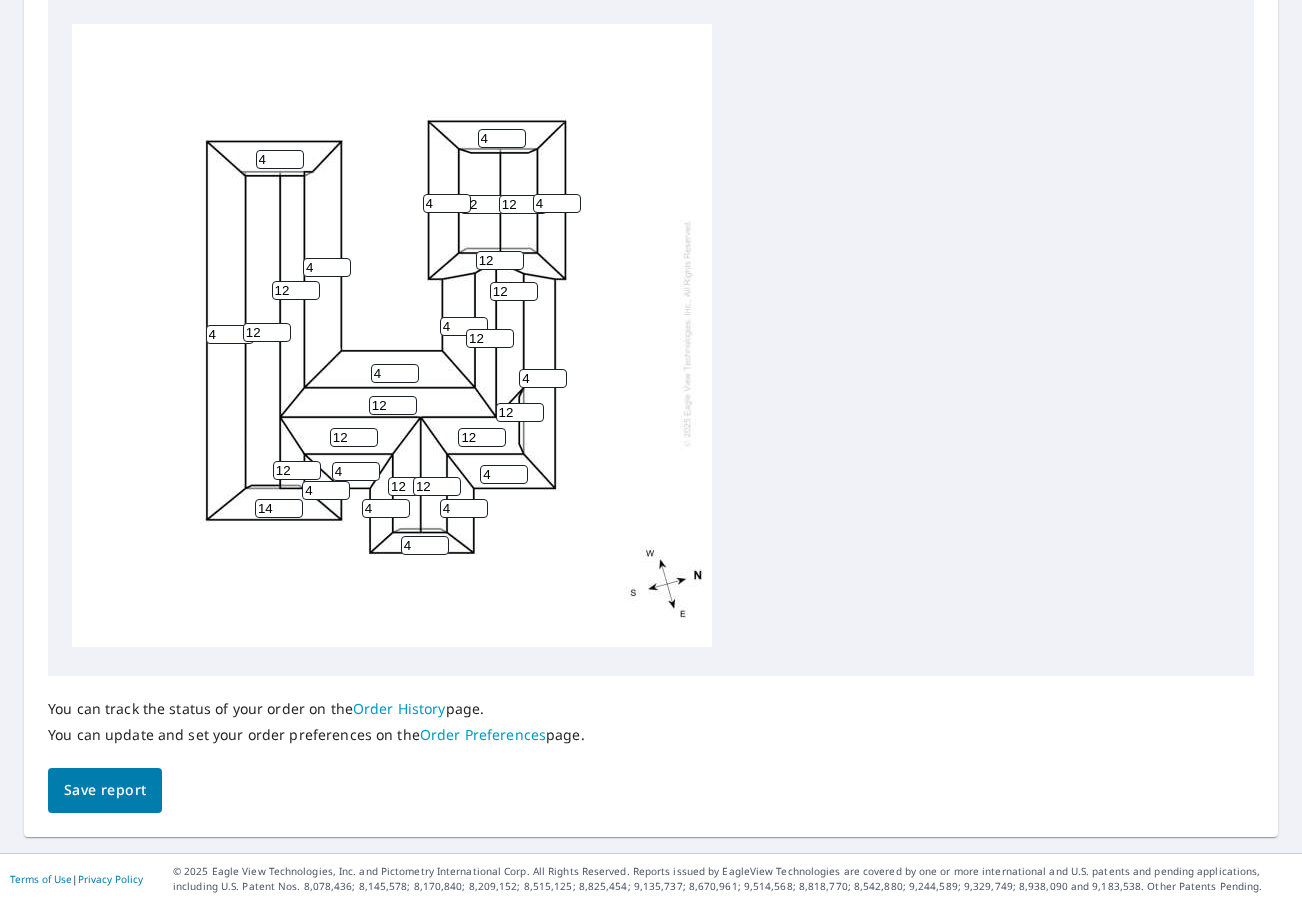 click on "14" at bounding box center [279, 508] 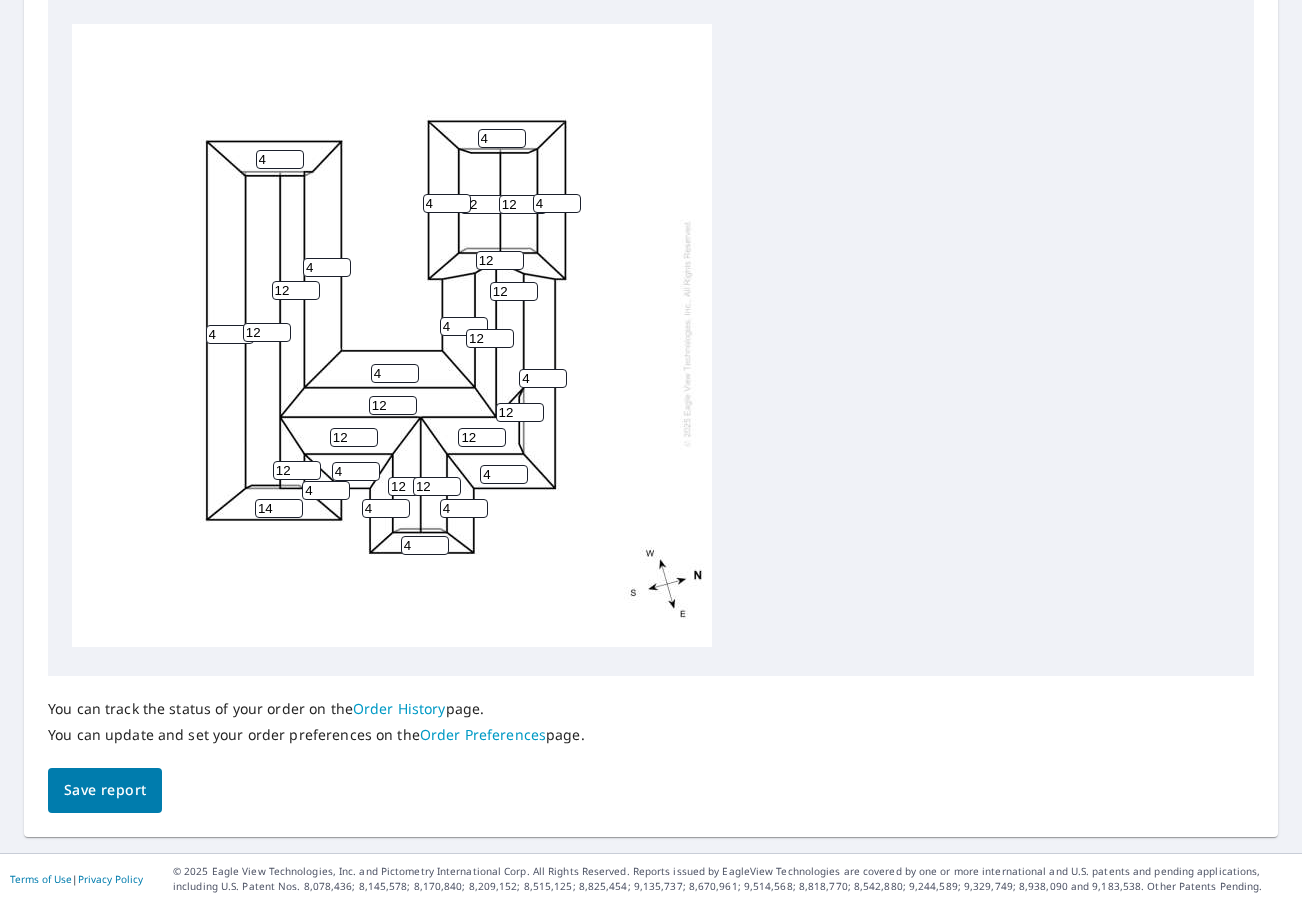 type on "1" 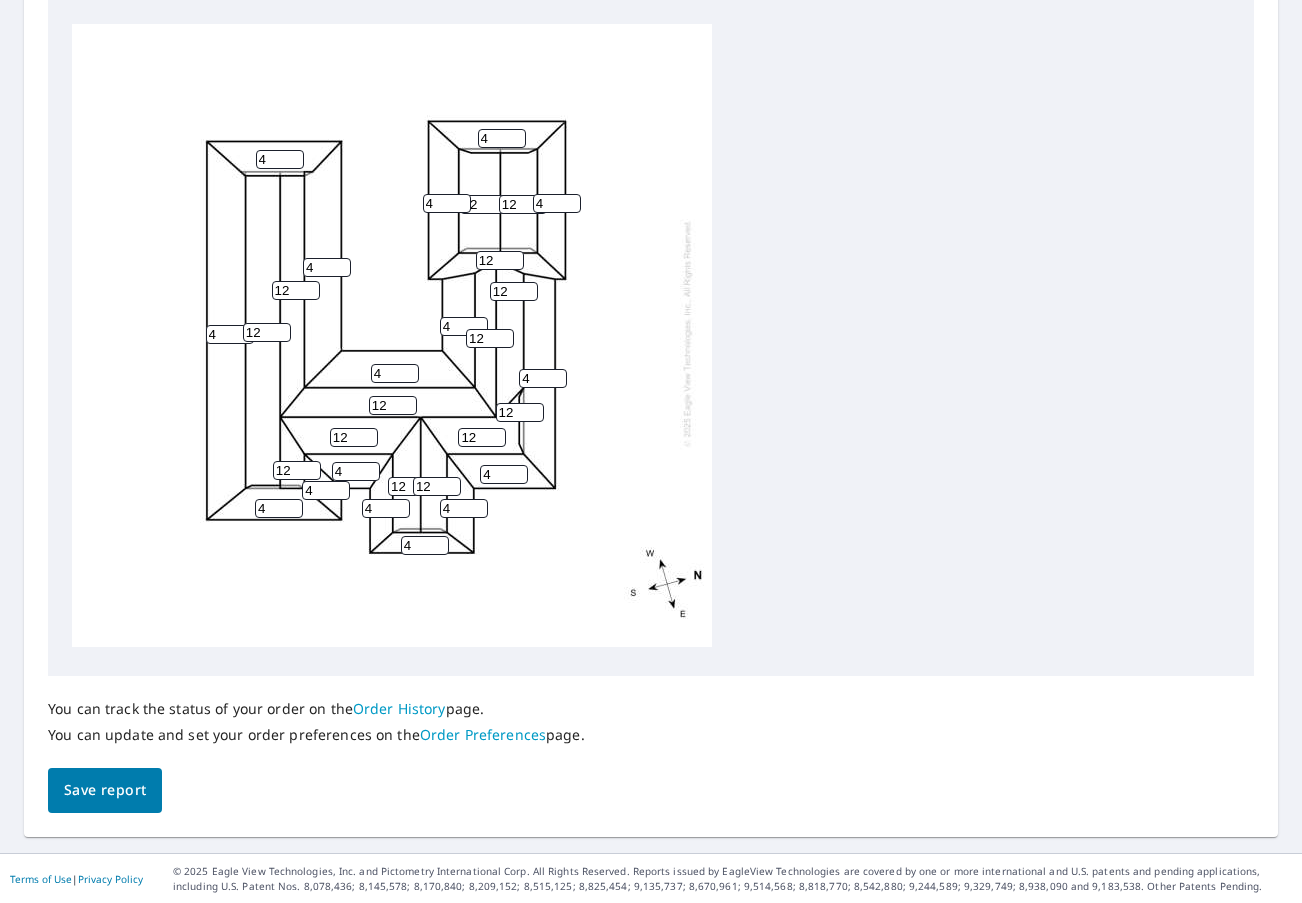 type on "4" 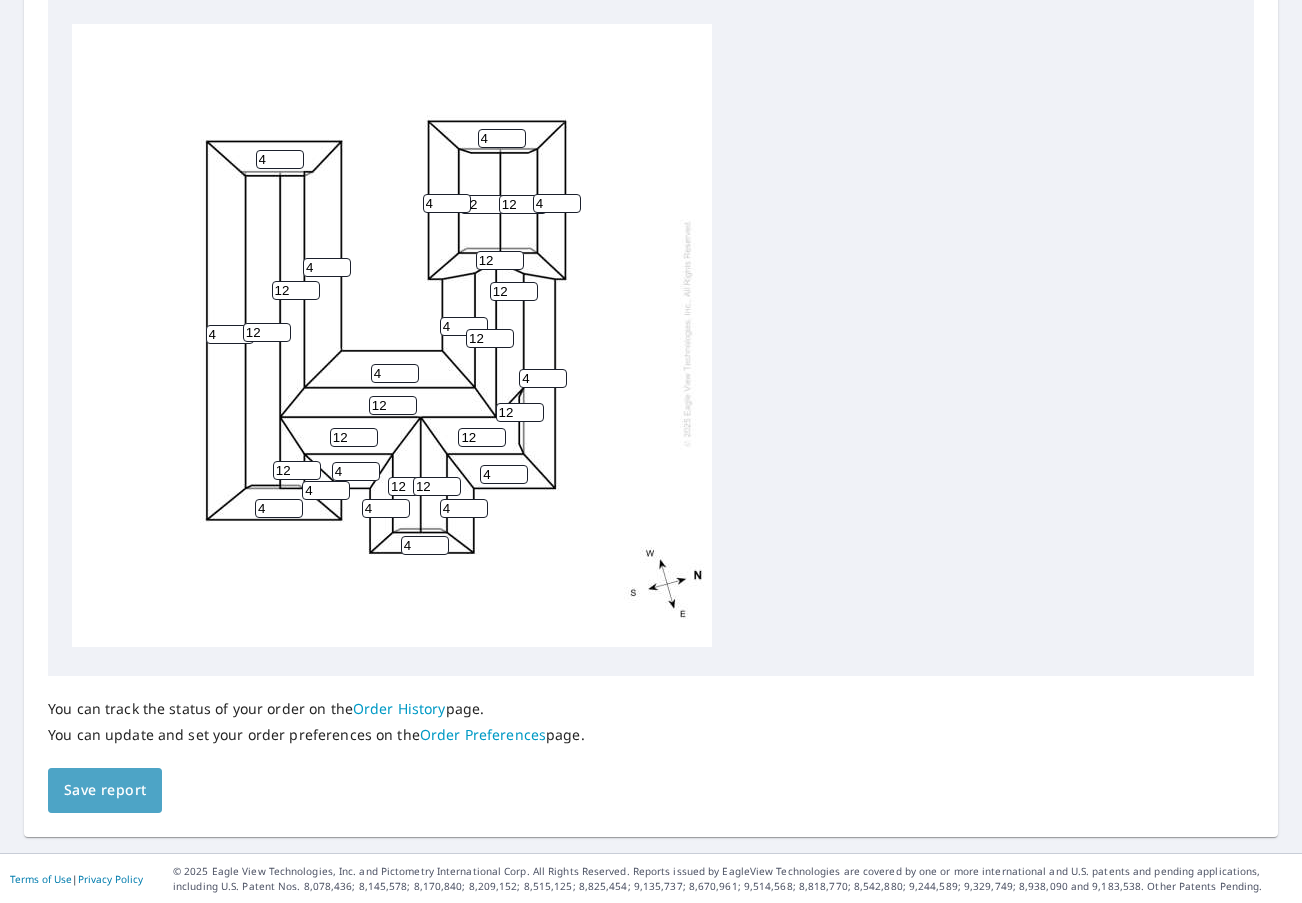click on "Save report" at bounding box center (105, 790) 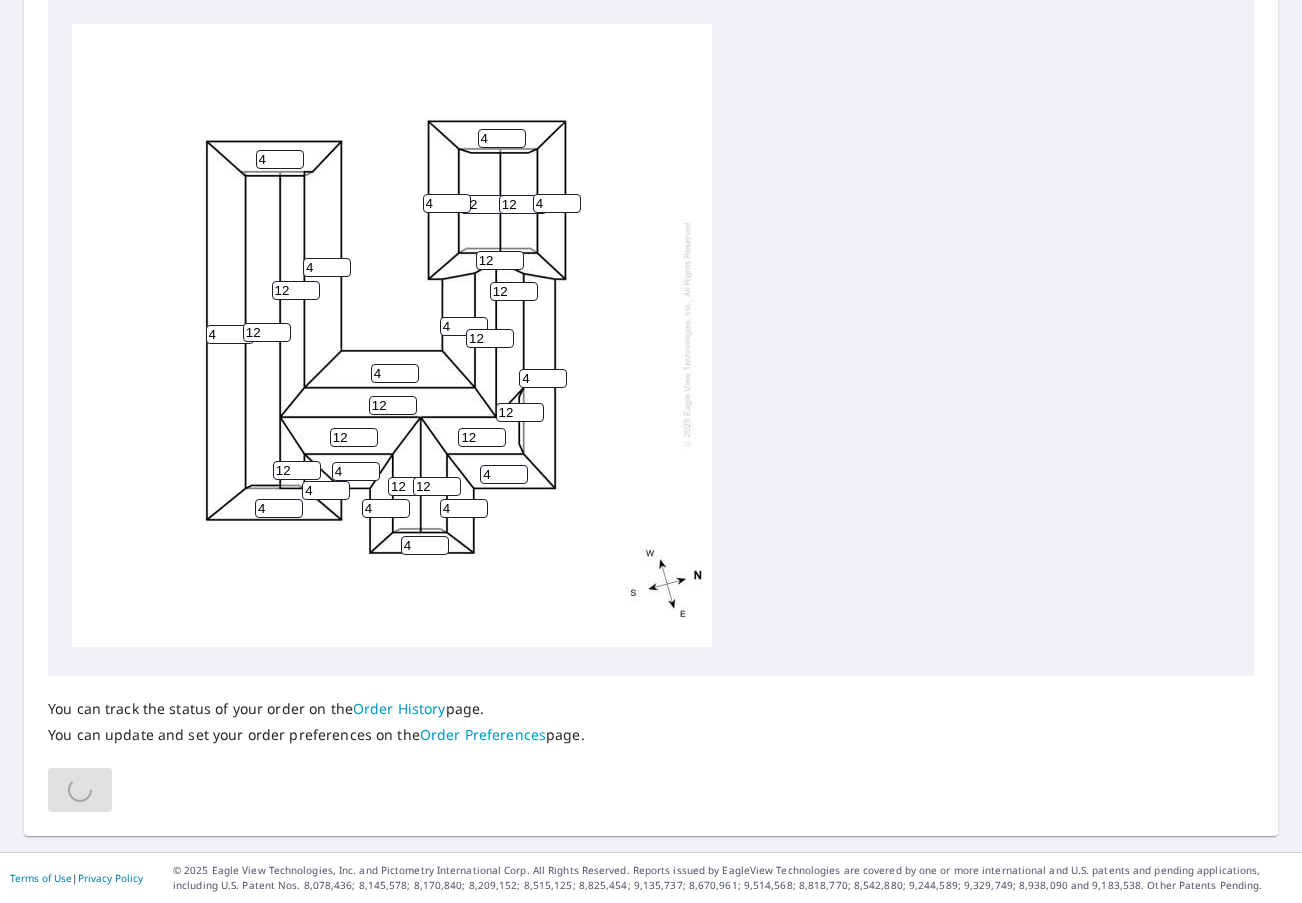 scroll, scrollTop: 0, scrollLeft: 0, axis: both 